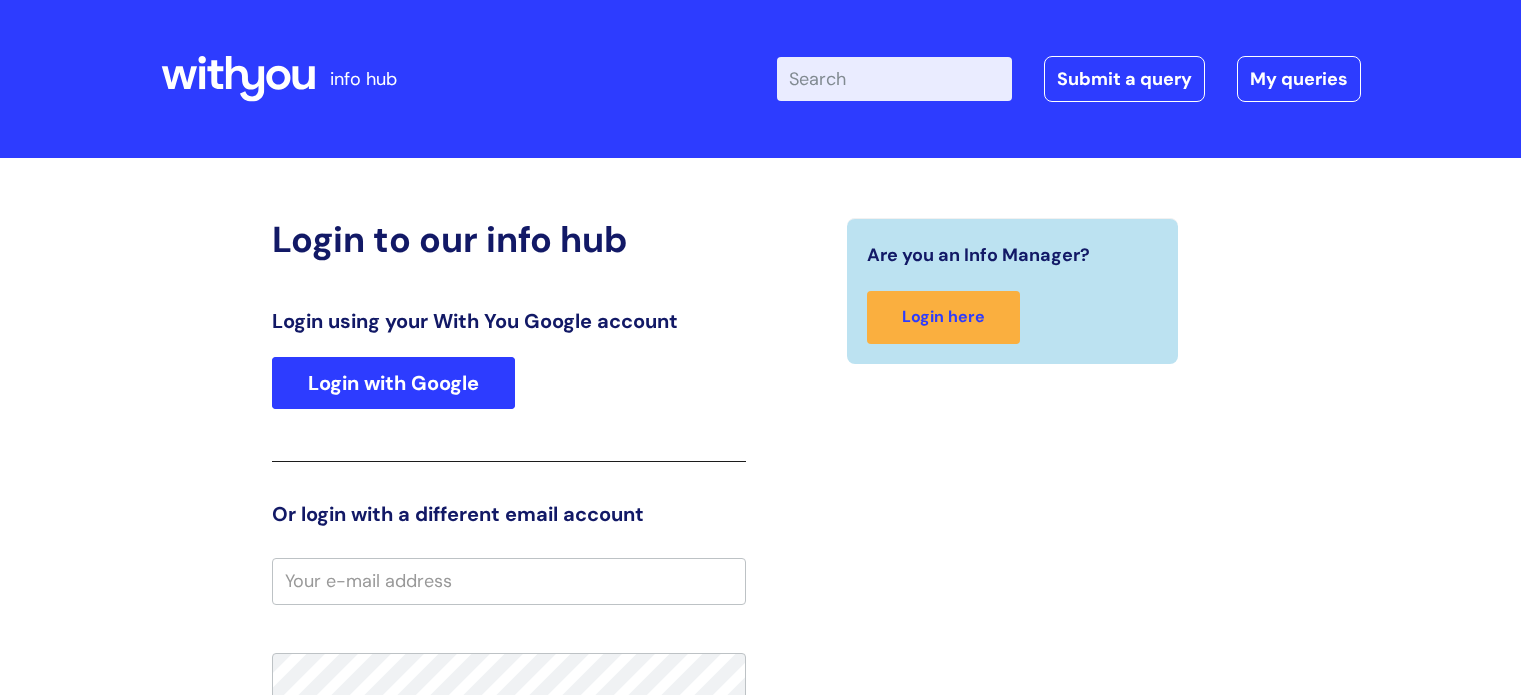 scroll, scrollTop: 0, scrollLeft: 0, axis: both 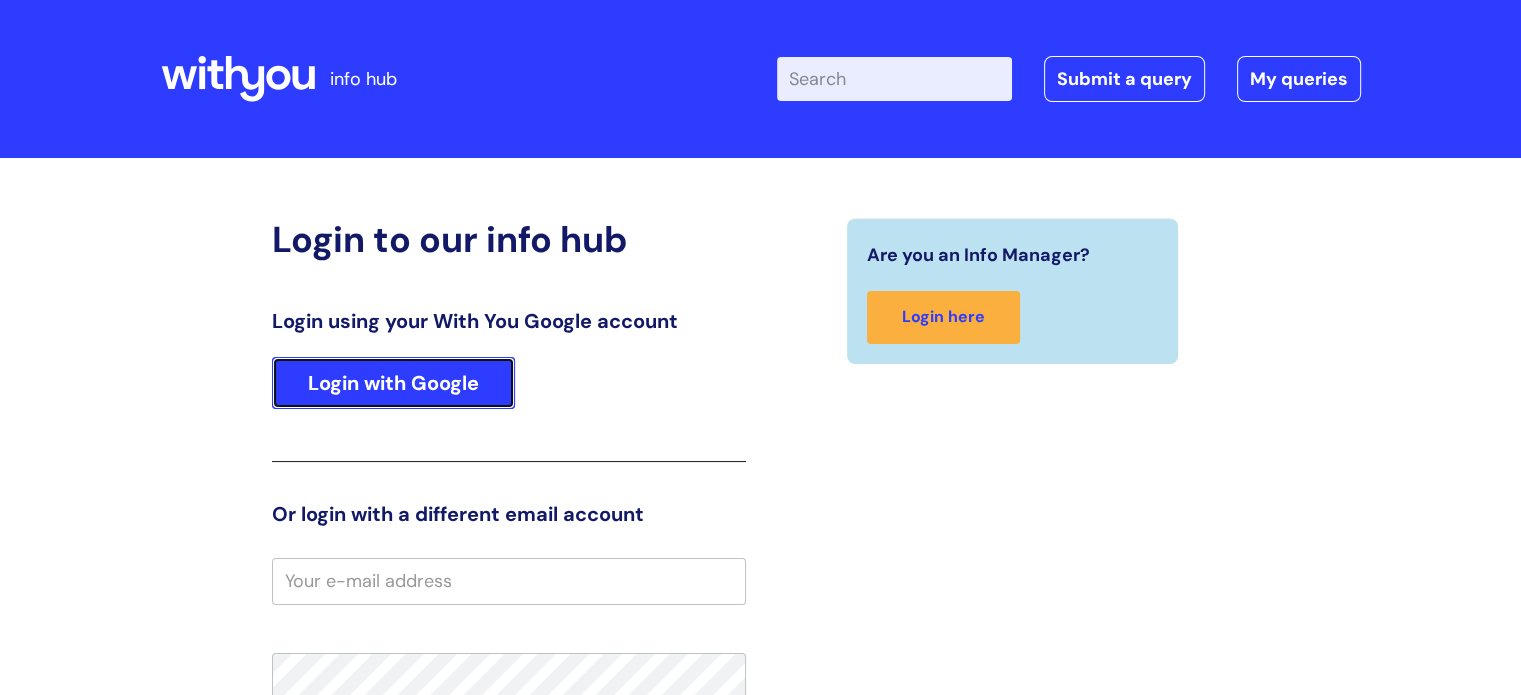 click on "Login with Google" at bounding box center [393, 383] 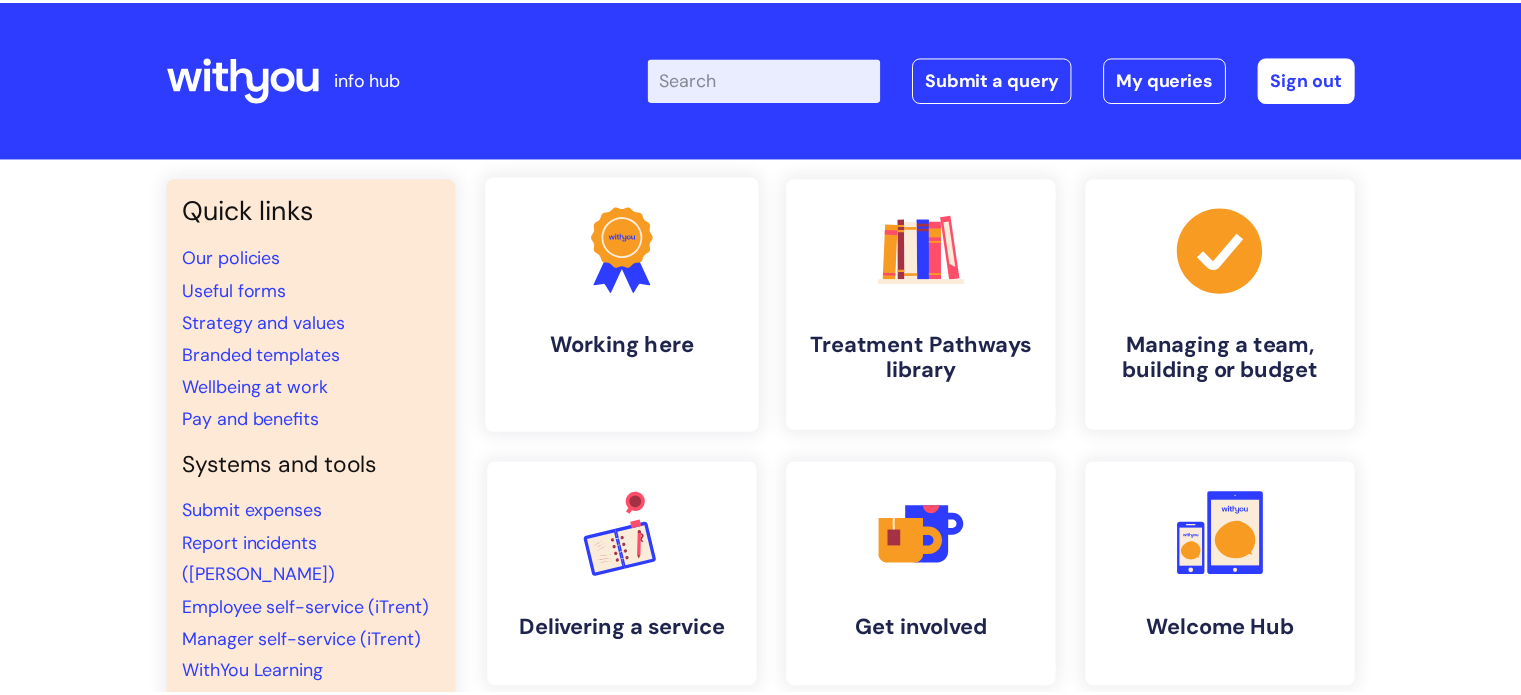 scroll, scrollTop: 0, scrollLeft: 0, axis: both 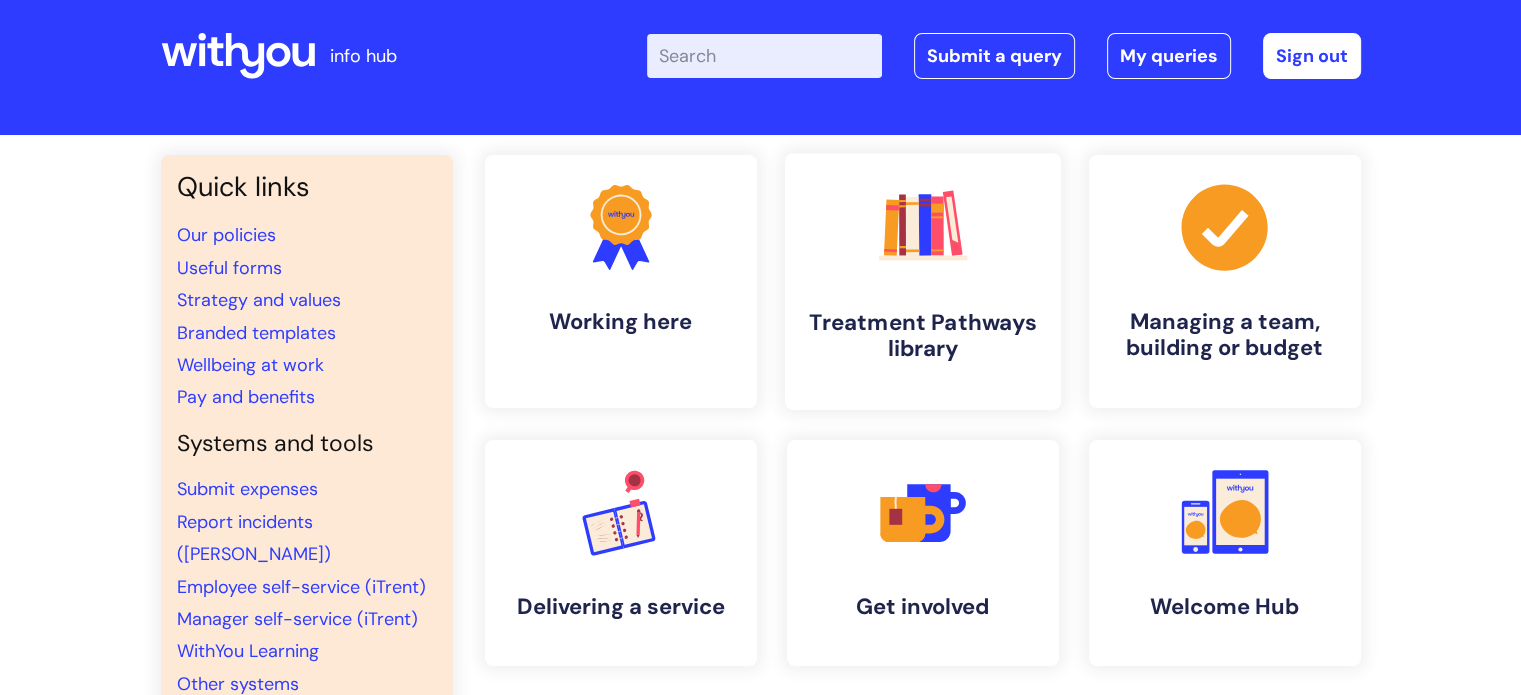 click on "Treatment Pathways library" at bounding box center (923, 336) 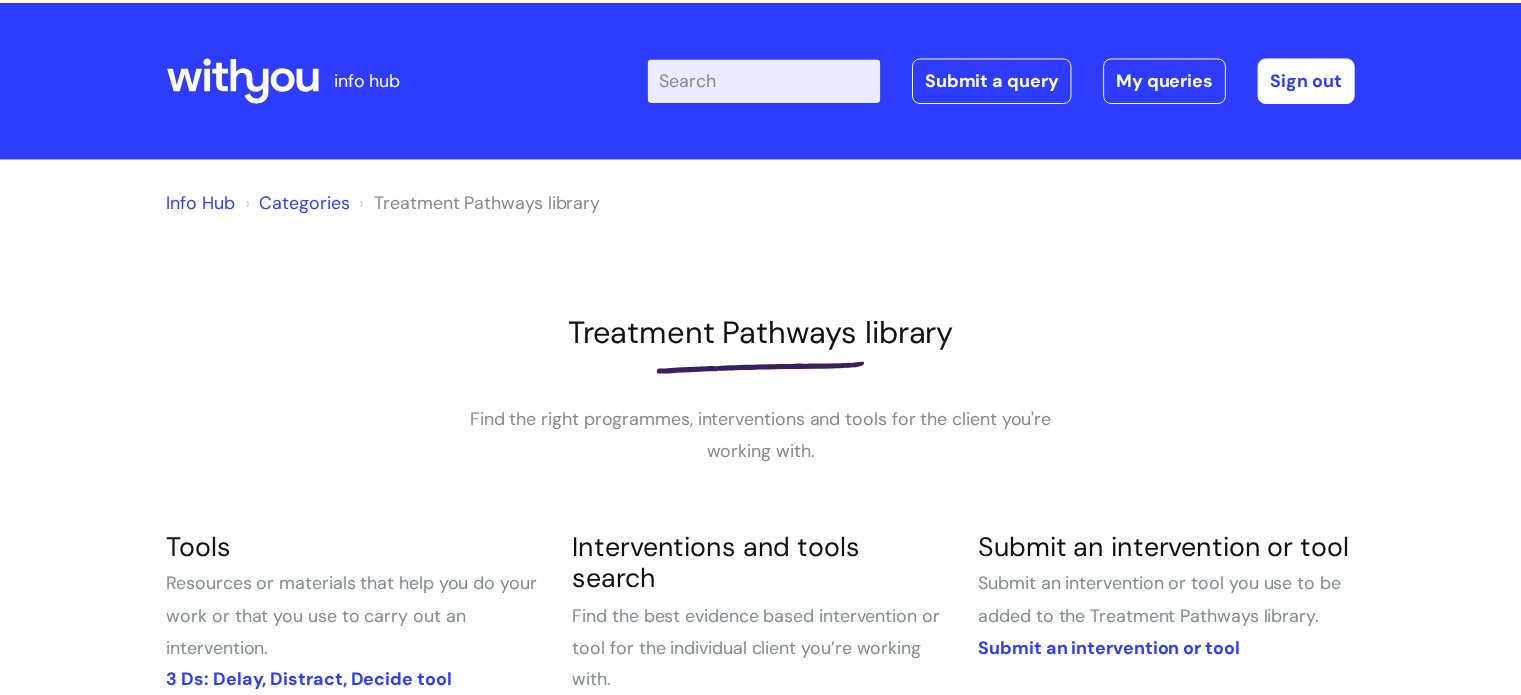 scroll, scrollTop: 0, scrollLeft: 0, axis: both 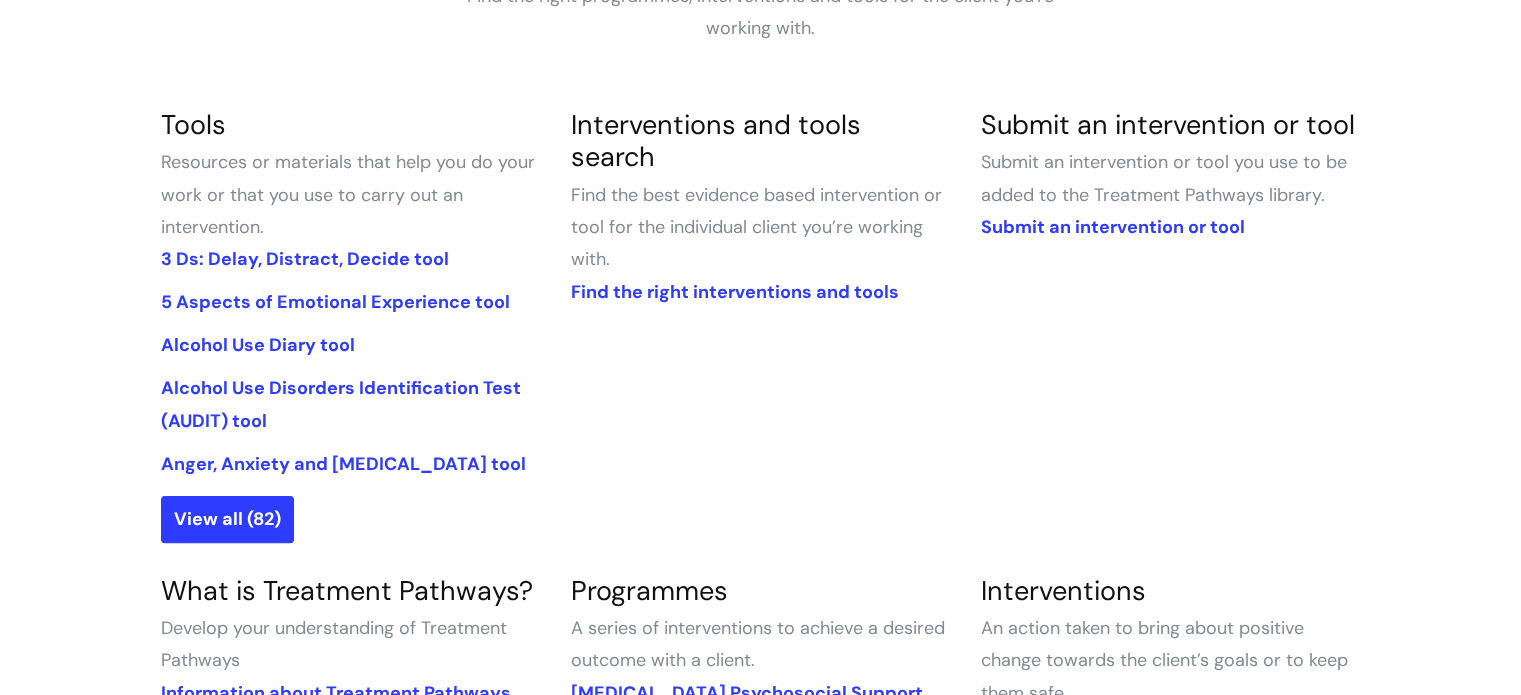 click on "Info Hub
Categories
Treatment Pathways library
Treatment Pathways library
Find the right programmes, interventions and tools for the client you're working with.
Tools
Resources or materials that help you do your work or that you use to carry out an intervention.
3 Ds: Delay, Distract, Decide tool
5 Aspects of Emotional Experience tool
Alcohol Use Diary tool
Alcohol Use Disorders Identification Test (AUDIT) tool" at bounding box center [760, 494] 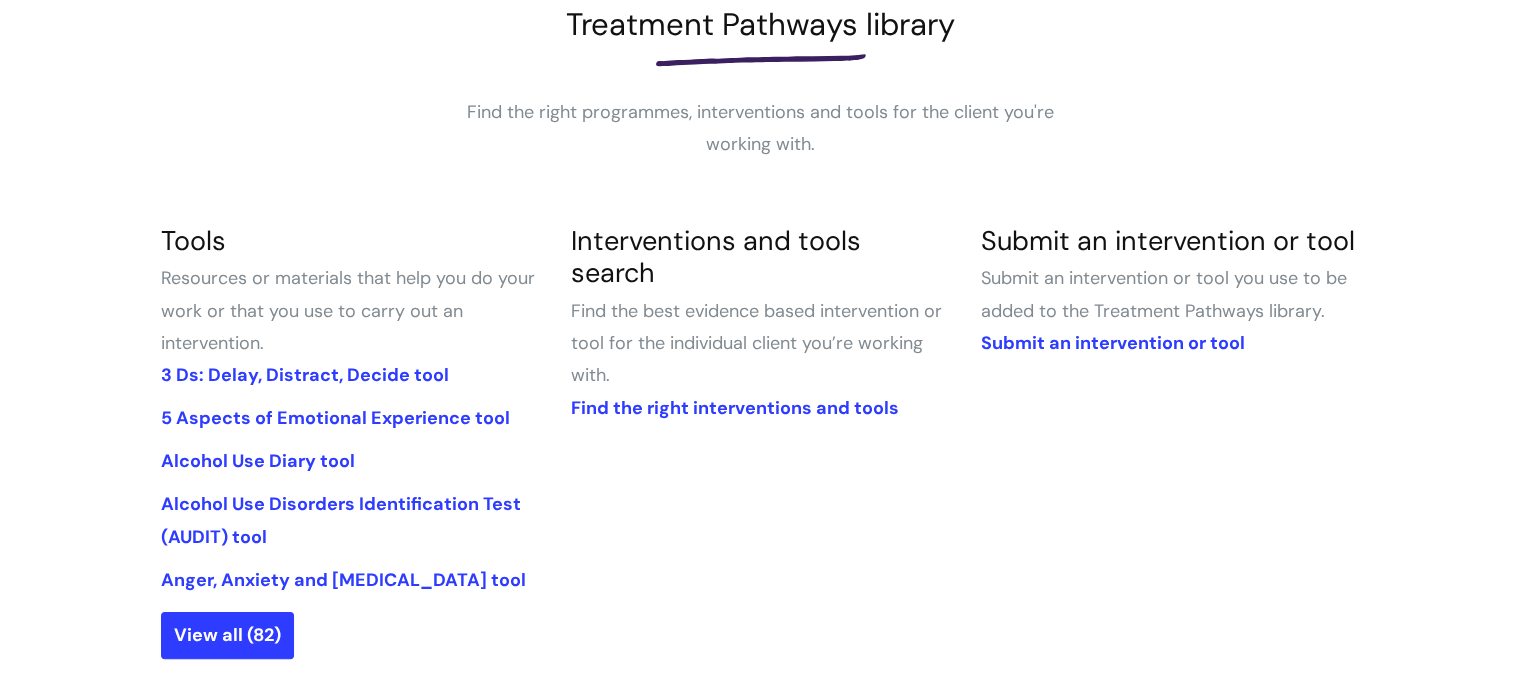 scroll, scrollTop: 443, scrollLeft: 0, axis: vertical 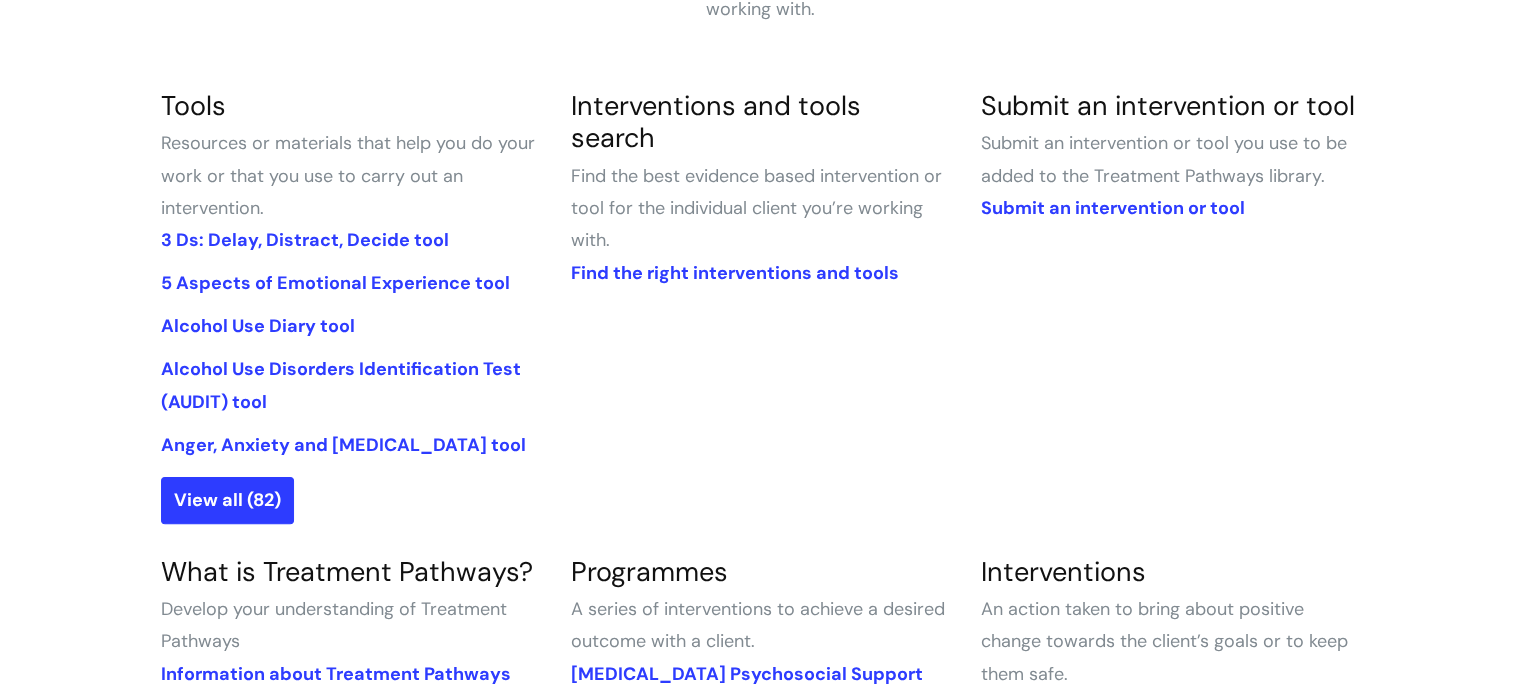 drag, startPoint x: 1483, startPoint y: 335, endPoint x: 1464, endPoint y: 371, distance: 40.706264 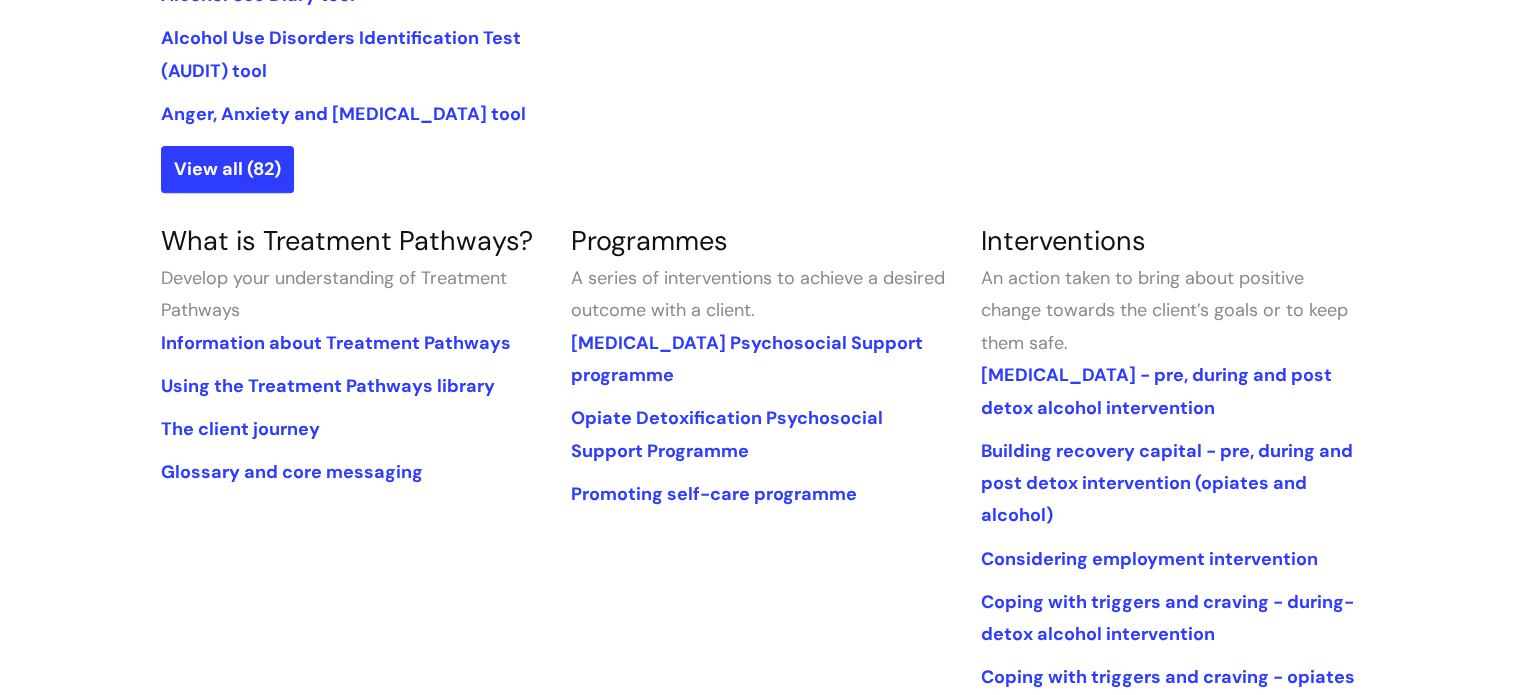 scroll, scrollTop: 772, scrollLeft: 0, axis: vertical 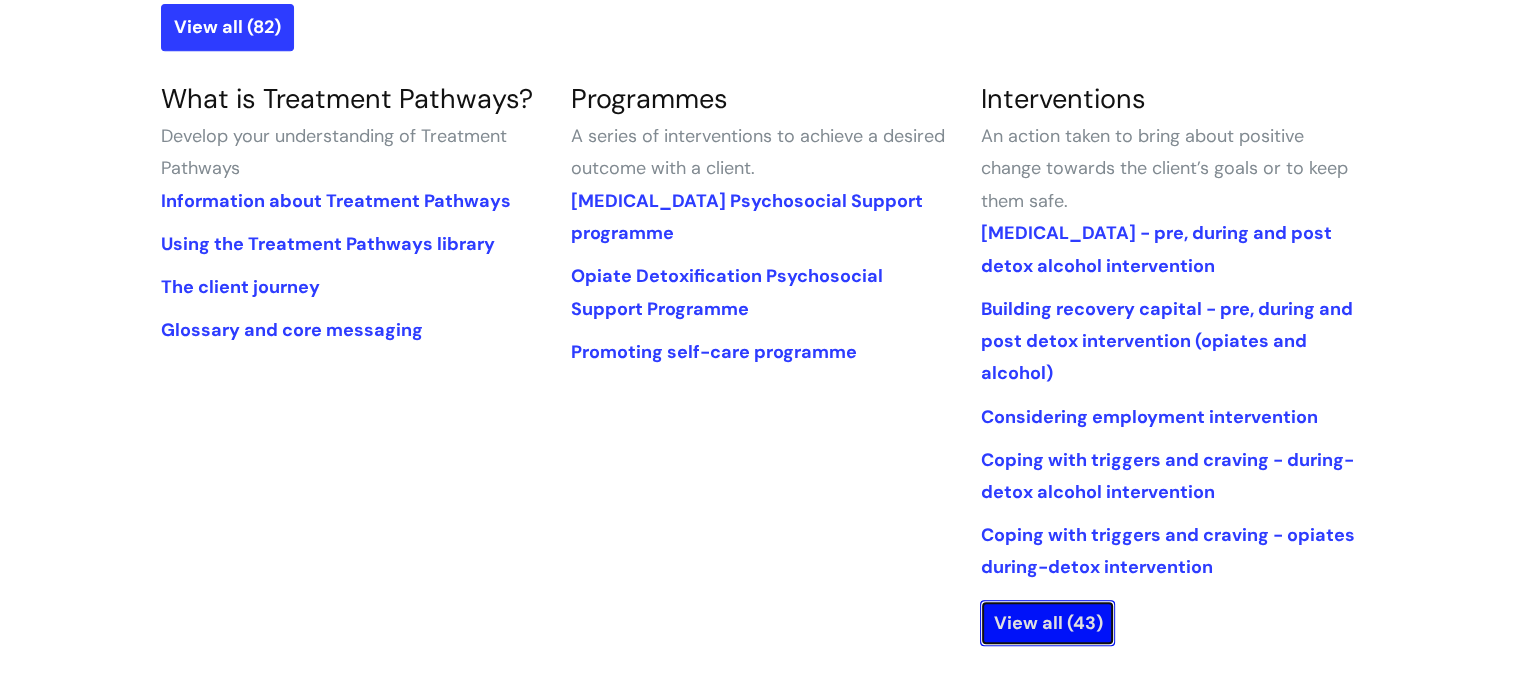 click on "View all (43)" at bounding box center [1047, 623] 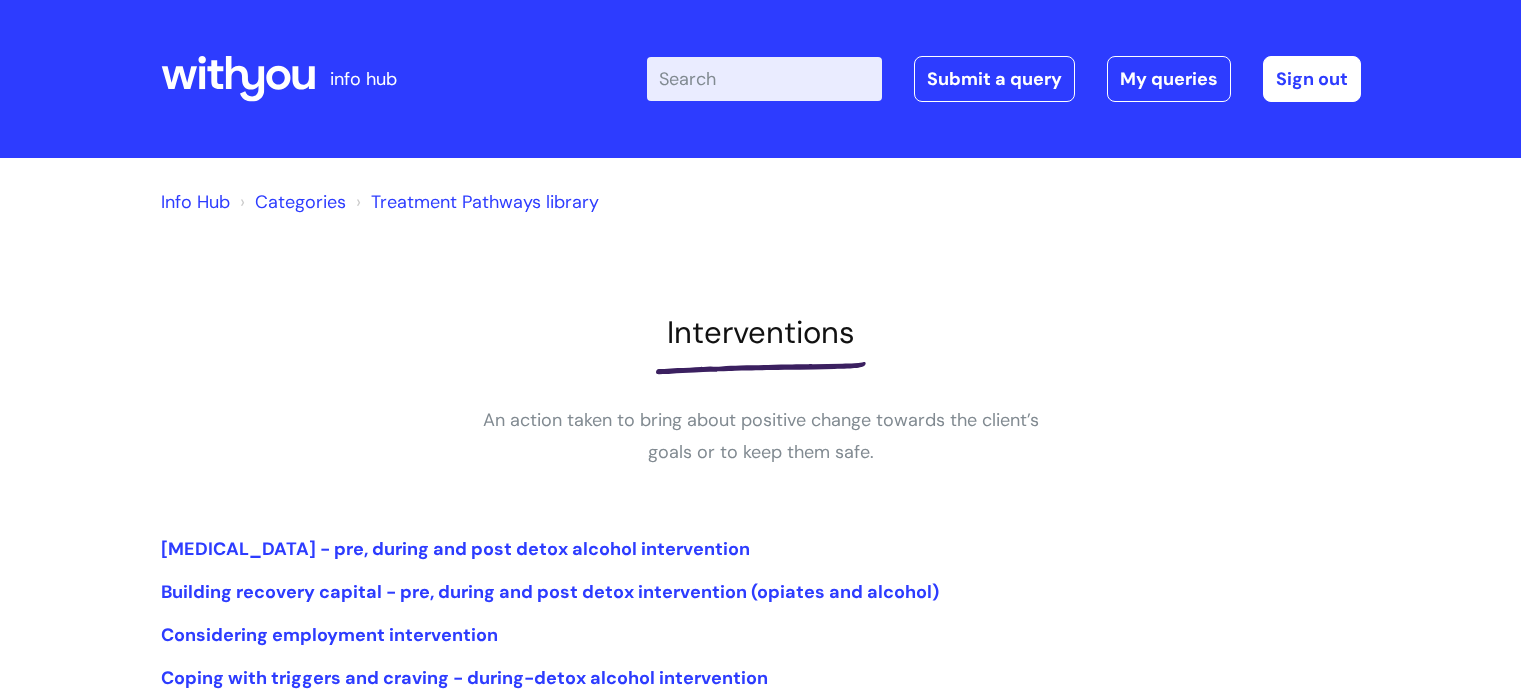 scroll, scrollTop: 0, scrollLeft: 0, axis: both 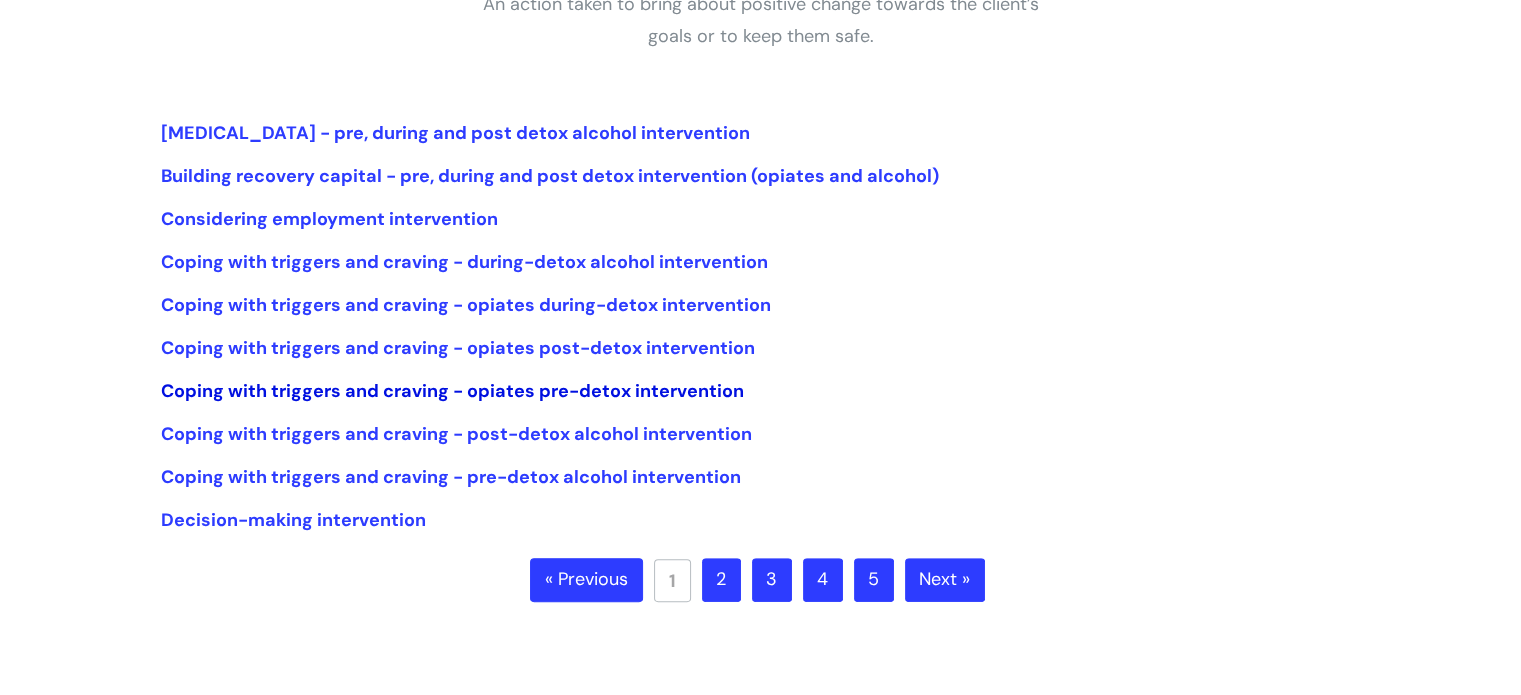click on "Coping with triggers and craving - opiates pre-detox intervention" at bounding box center [452, 391] 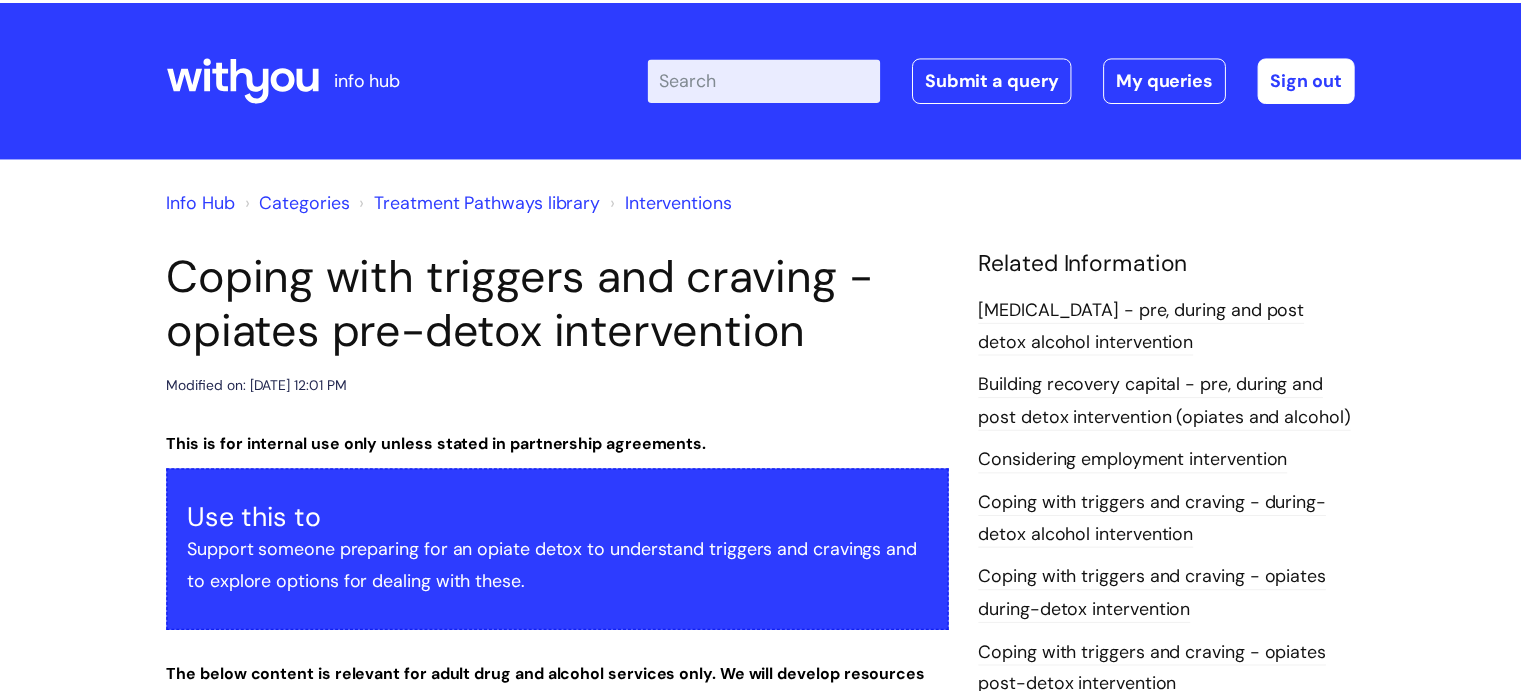 scroll, scrollTop: 0, scrollLeft: 0, axis: both 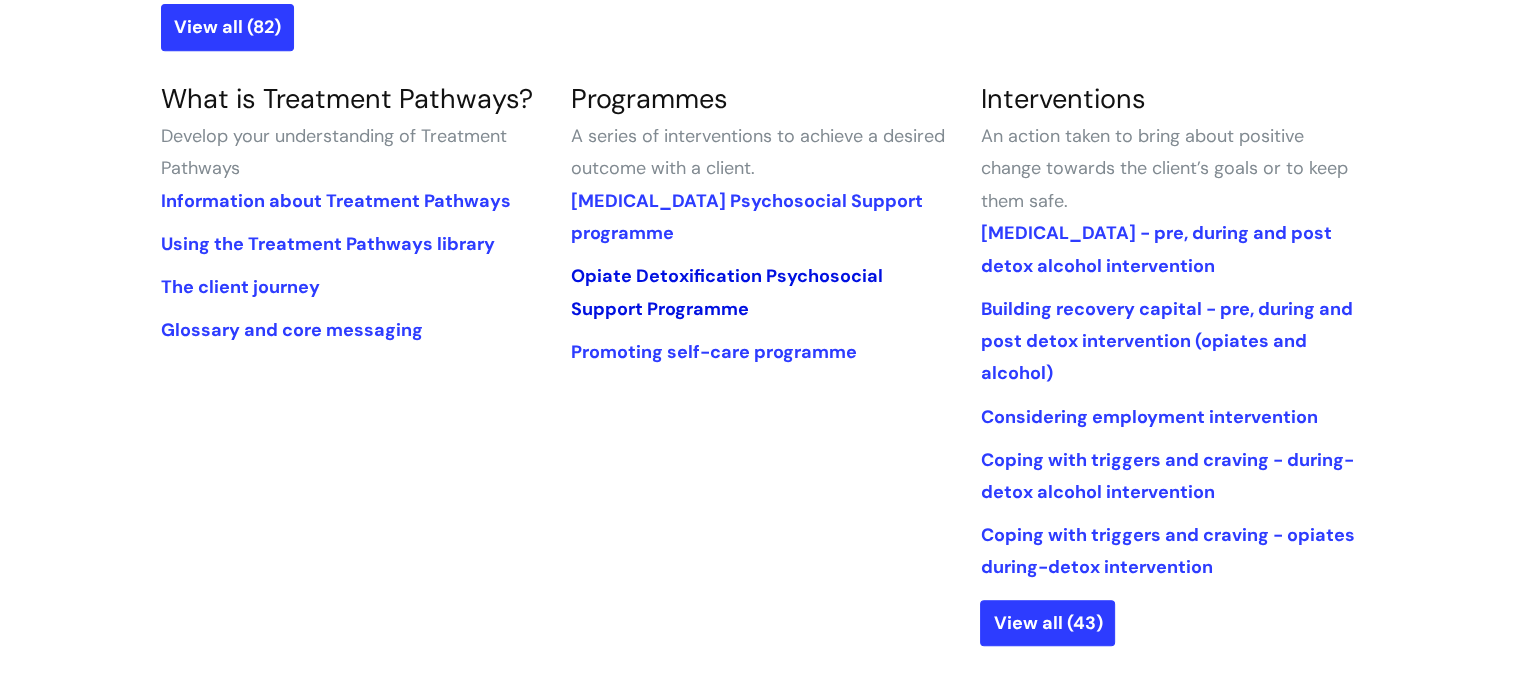 click on "Opiate Detoxification Psychosocial Support Programme" at bounding box center [726, 292] 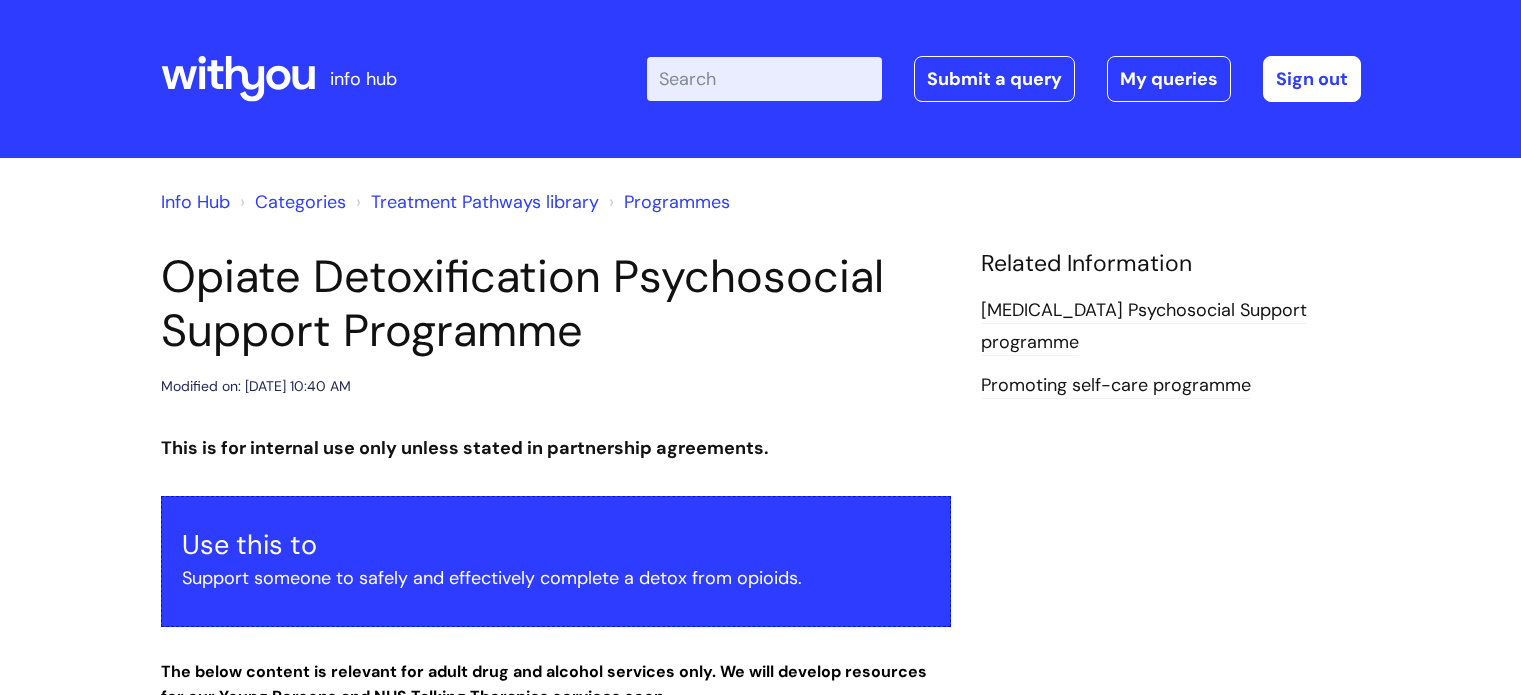 scroll, scrollTop: 0, scrollLeft: 0, axis: both 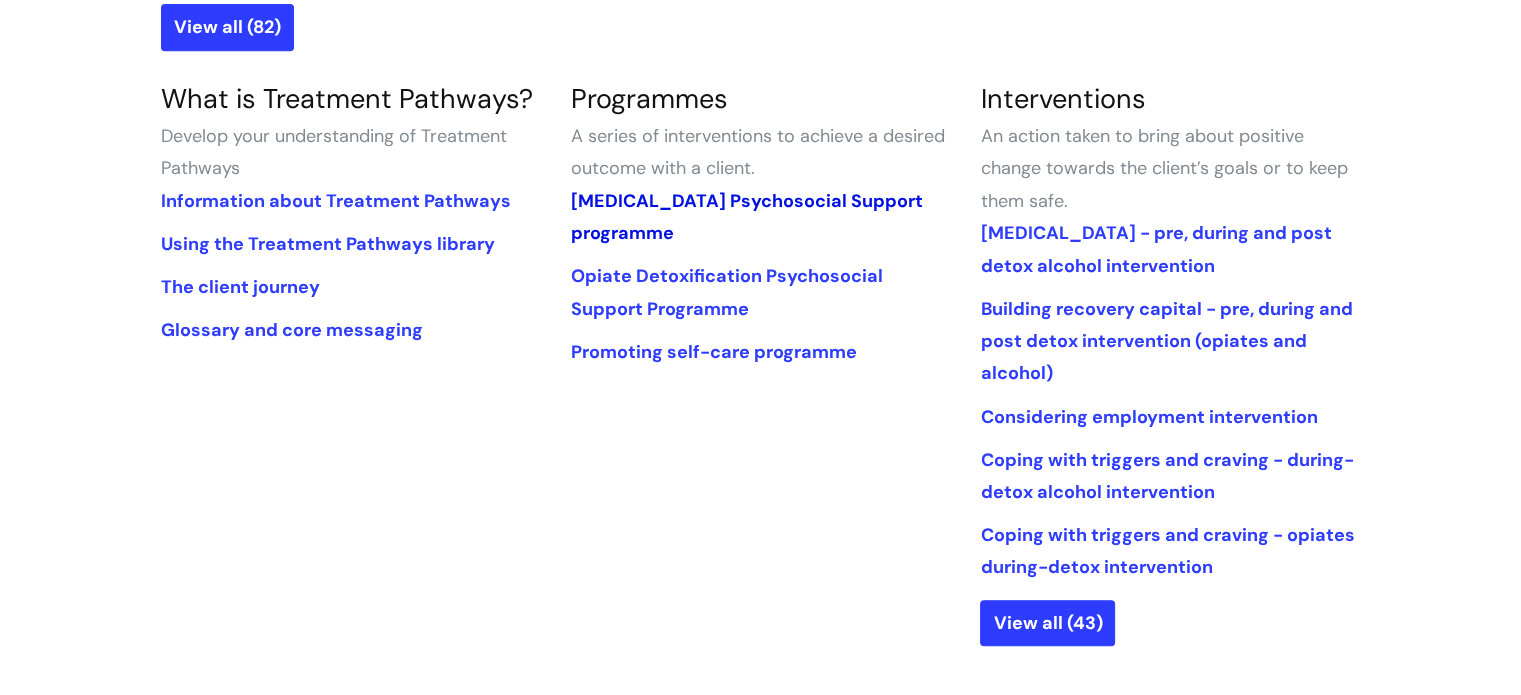 click on "[MEDICAL_DATA] Psychosocial Support programme" at bounding box center (746, 217) 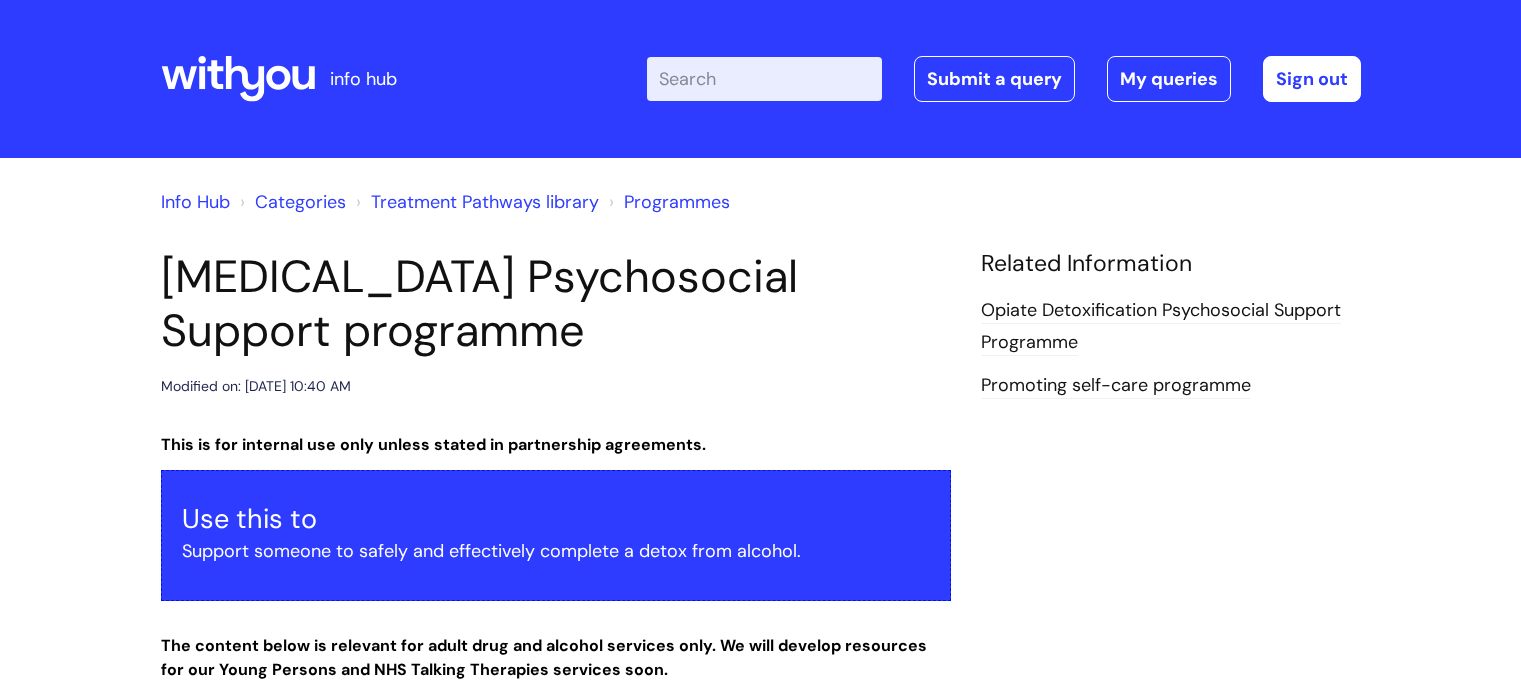 scroll, scrollTop: 0, scrollLeft: 0, axis: both 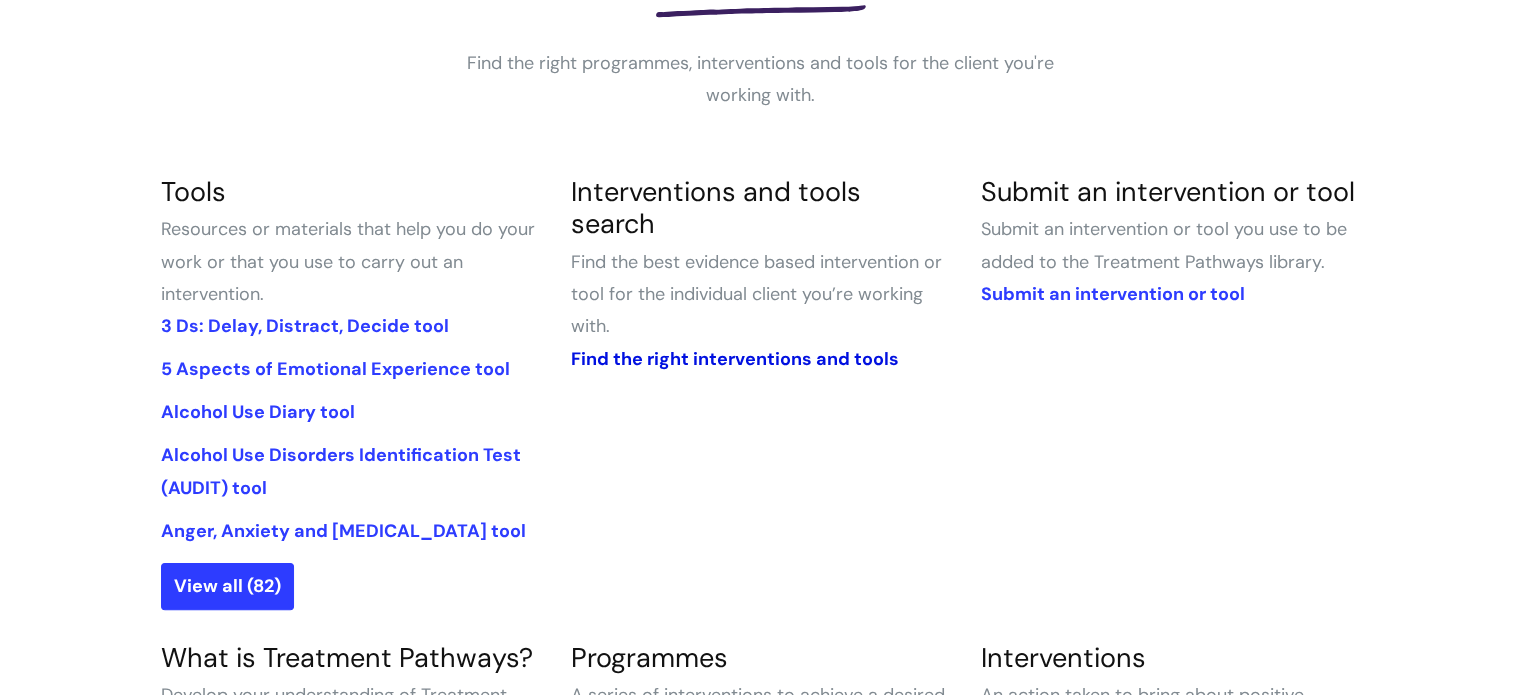 click on "Find the right interventions and tools" at bounding box center (734, 359) 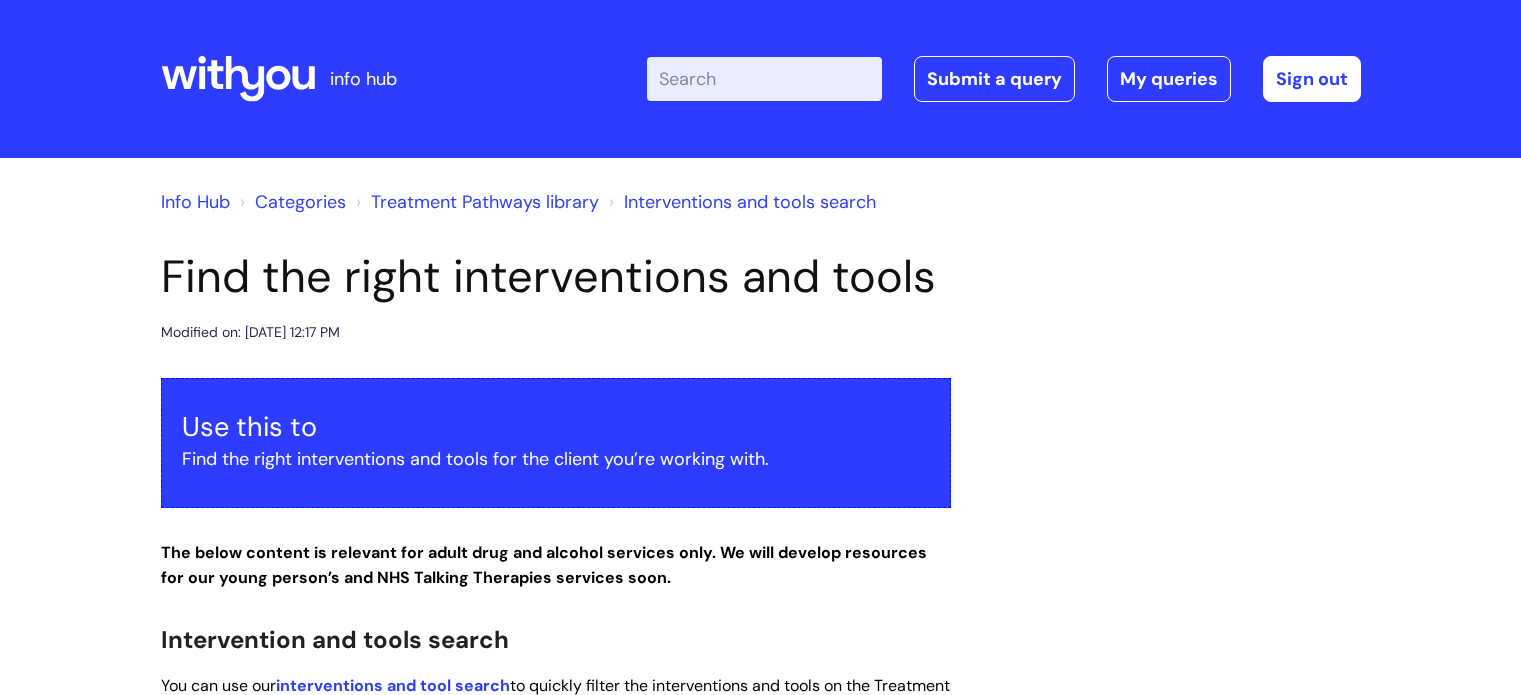 scroll, scrollTop: 0, scrollLeft: 0, axis: both 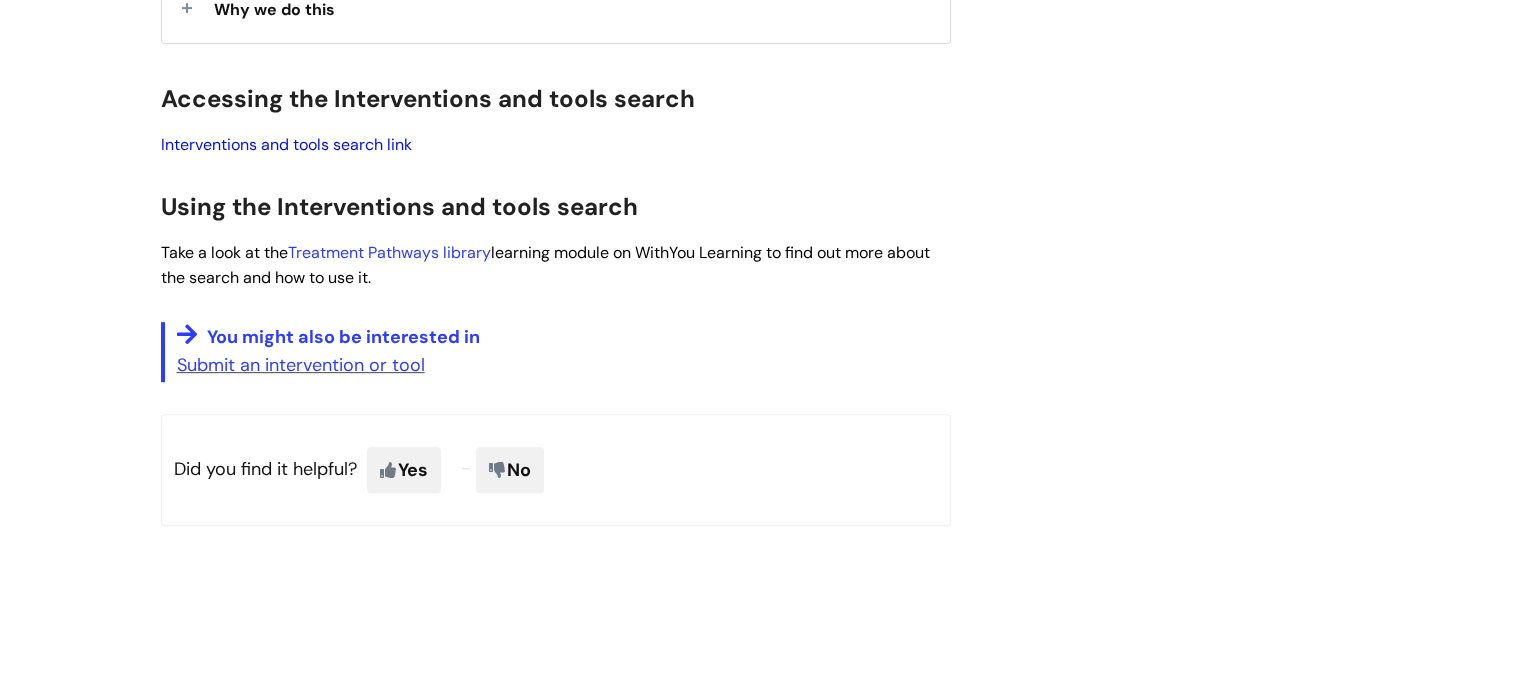 click on "Interventions and tools search link" at bounding box center [286, 144] 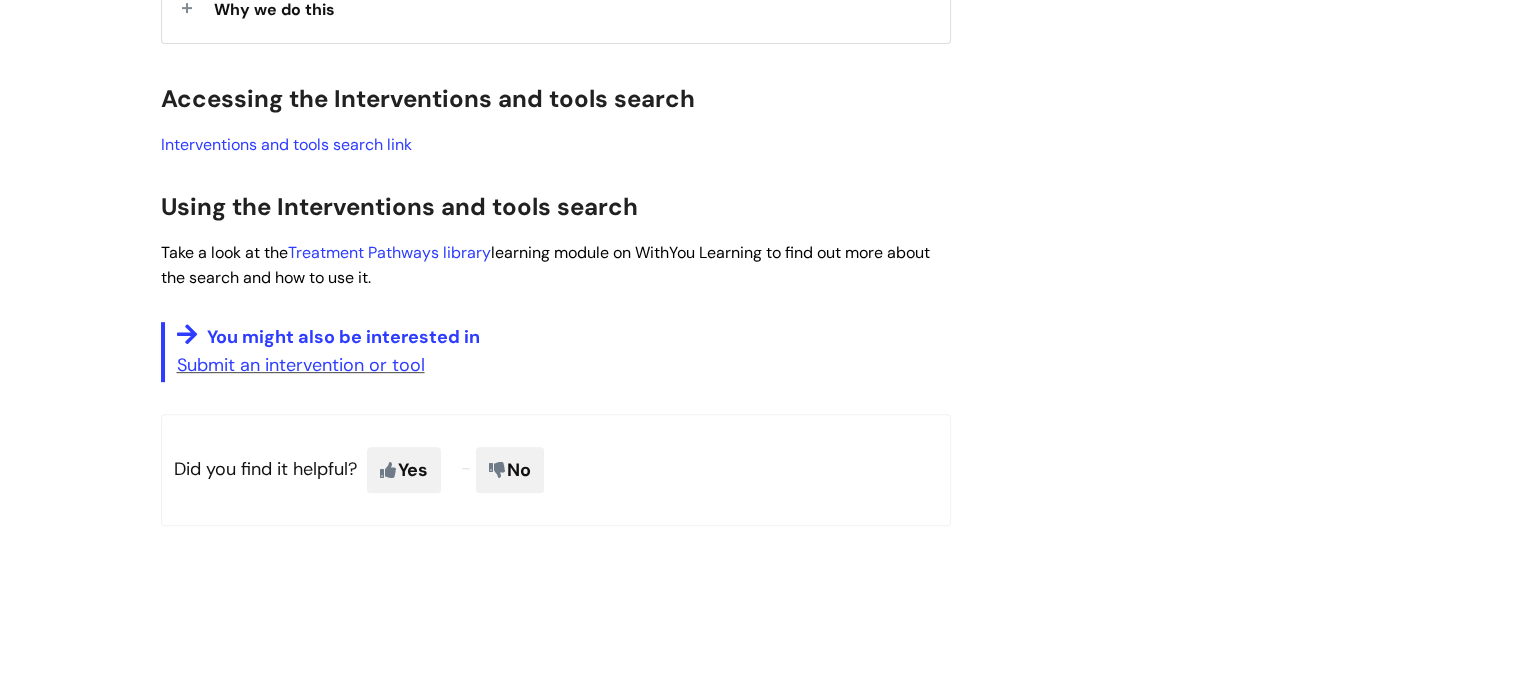 scroll, scrollTop: 888, scrollLeft: 0, axis: vertical 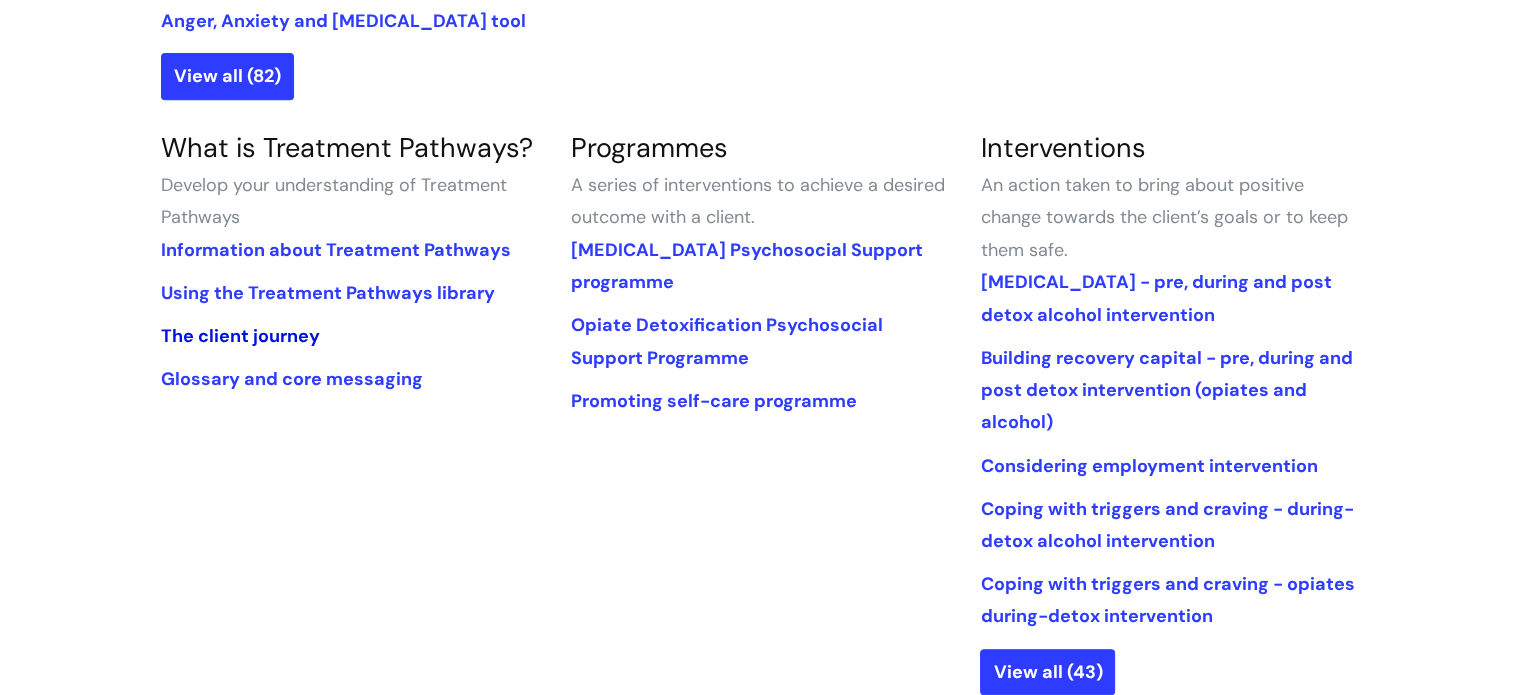 click on "The client journey" at bounding box center [240, 336] 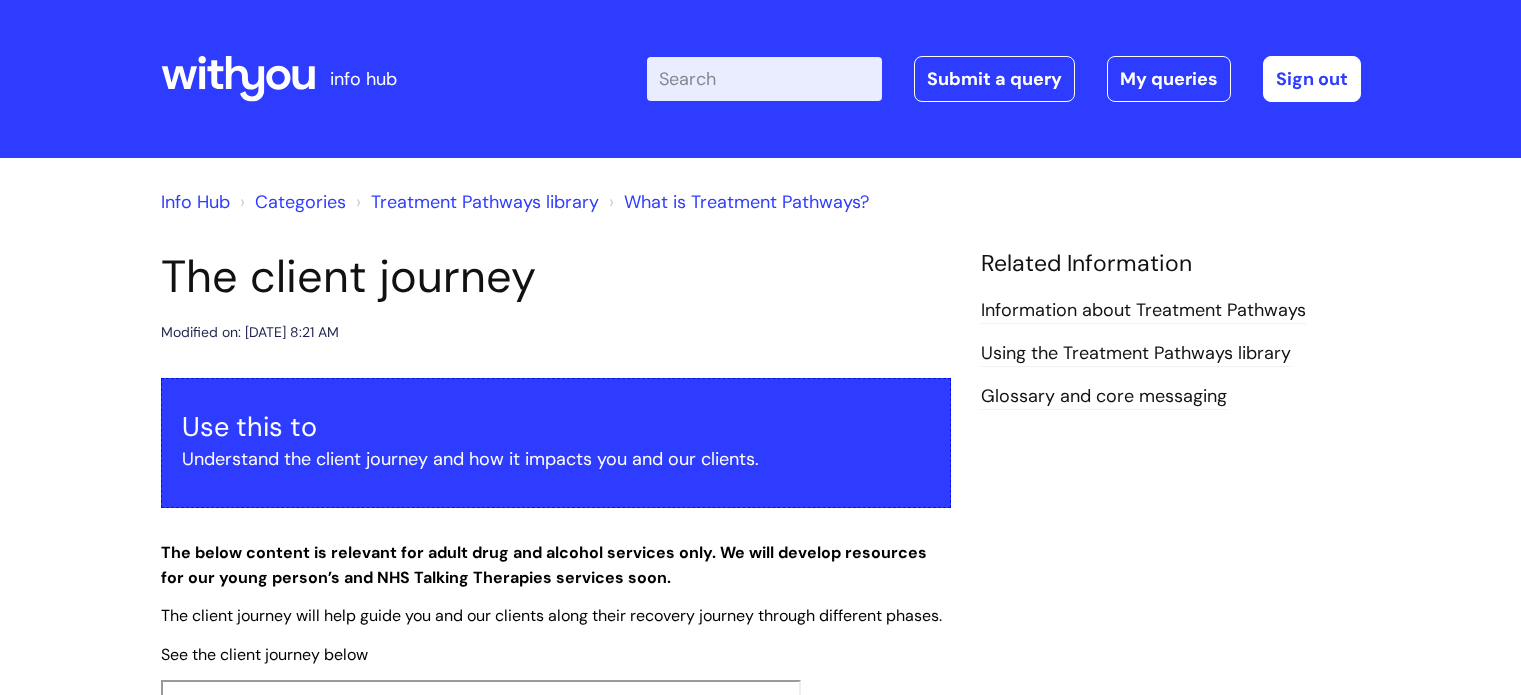 scroll, scrollTop: 0, scrollLeft: 0, axis: both 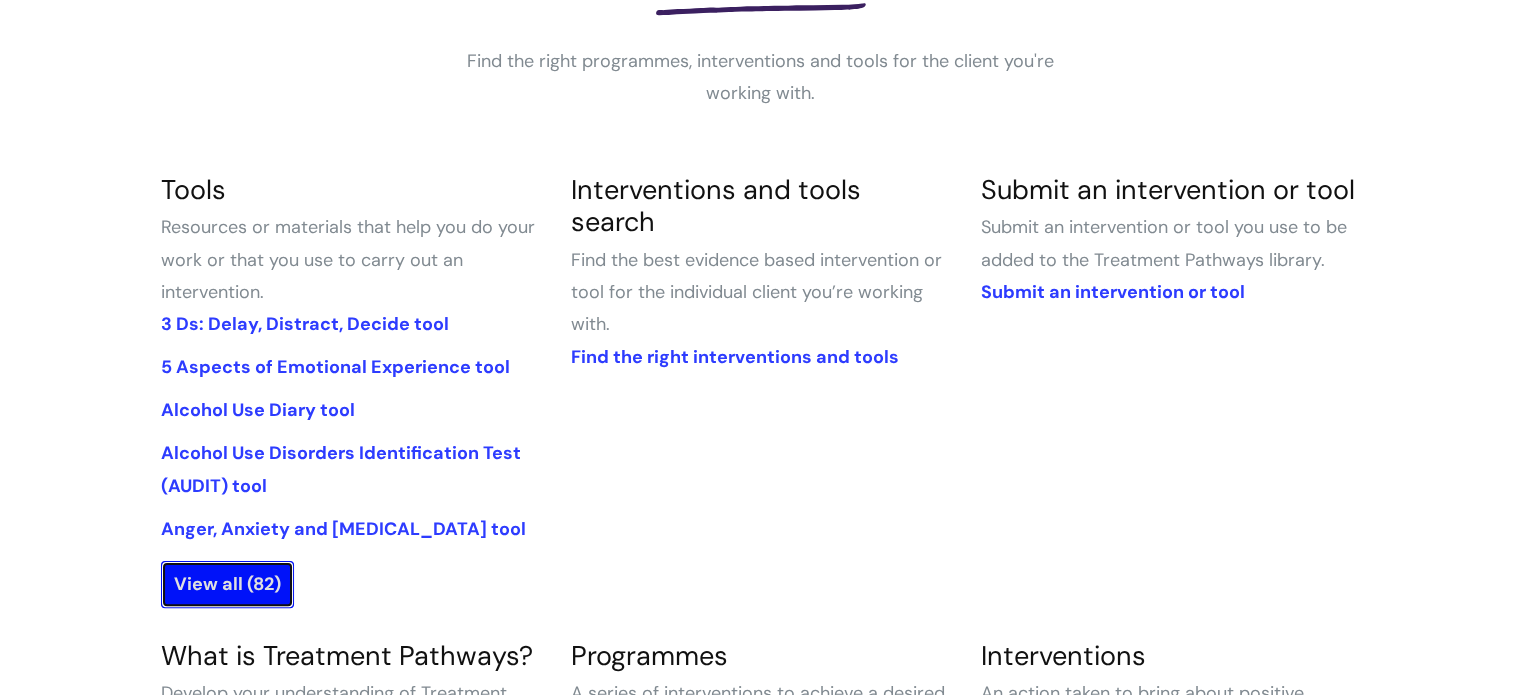 click on "View all (82)" at bounding box center (227, 584) 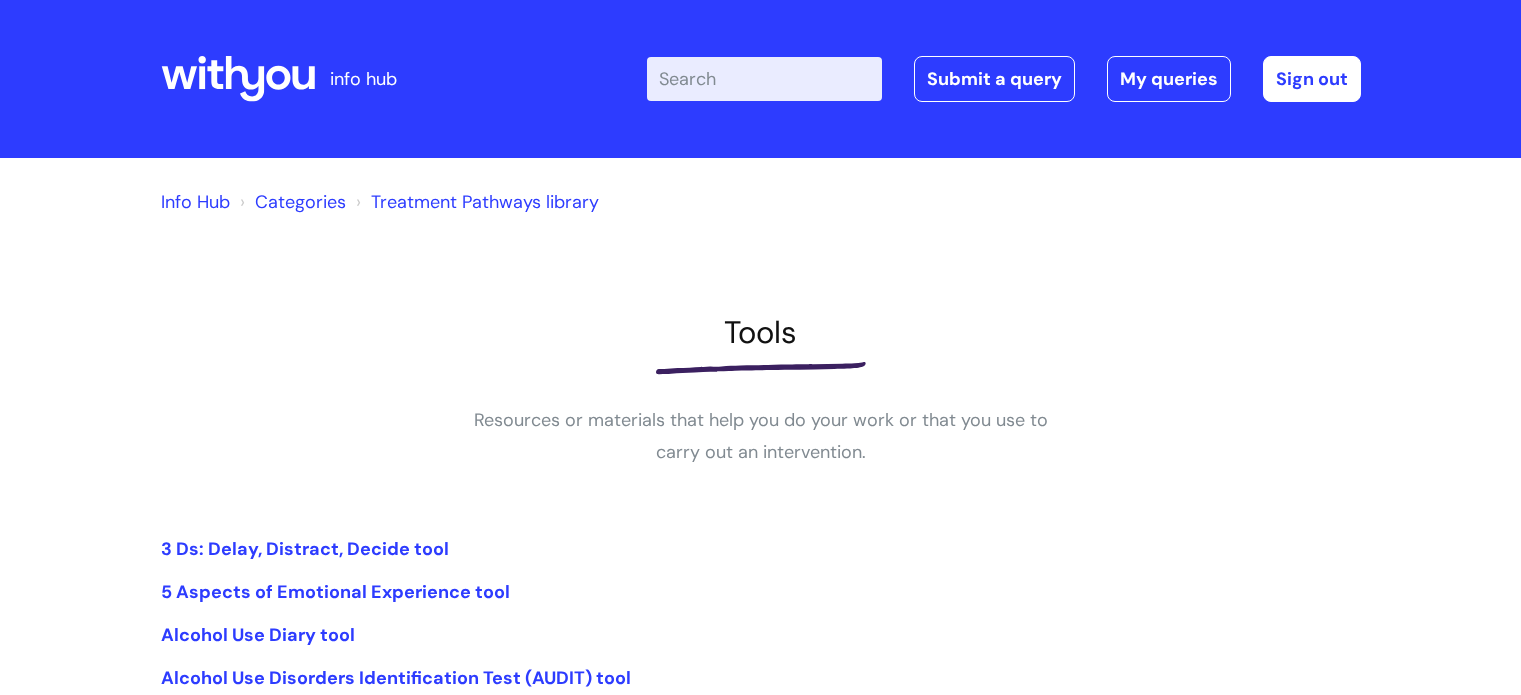 scroll, scrollTop: 0, scrollLeft: 0, axis: both 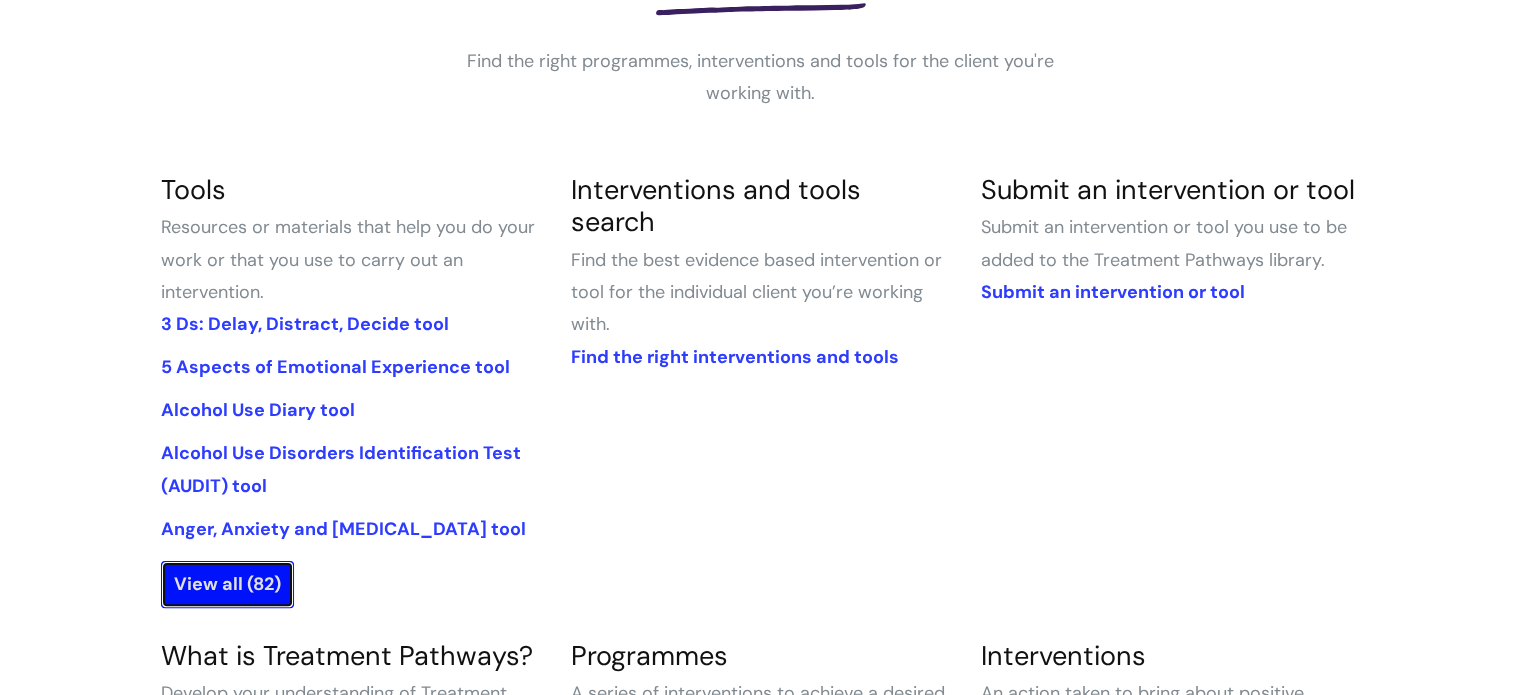click on "View all (82)" at bounding box center (227, 584) 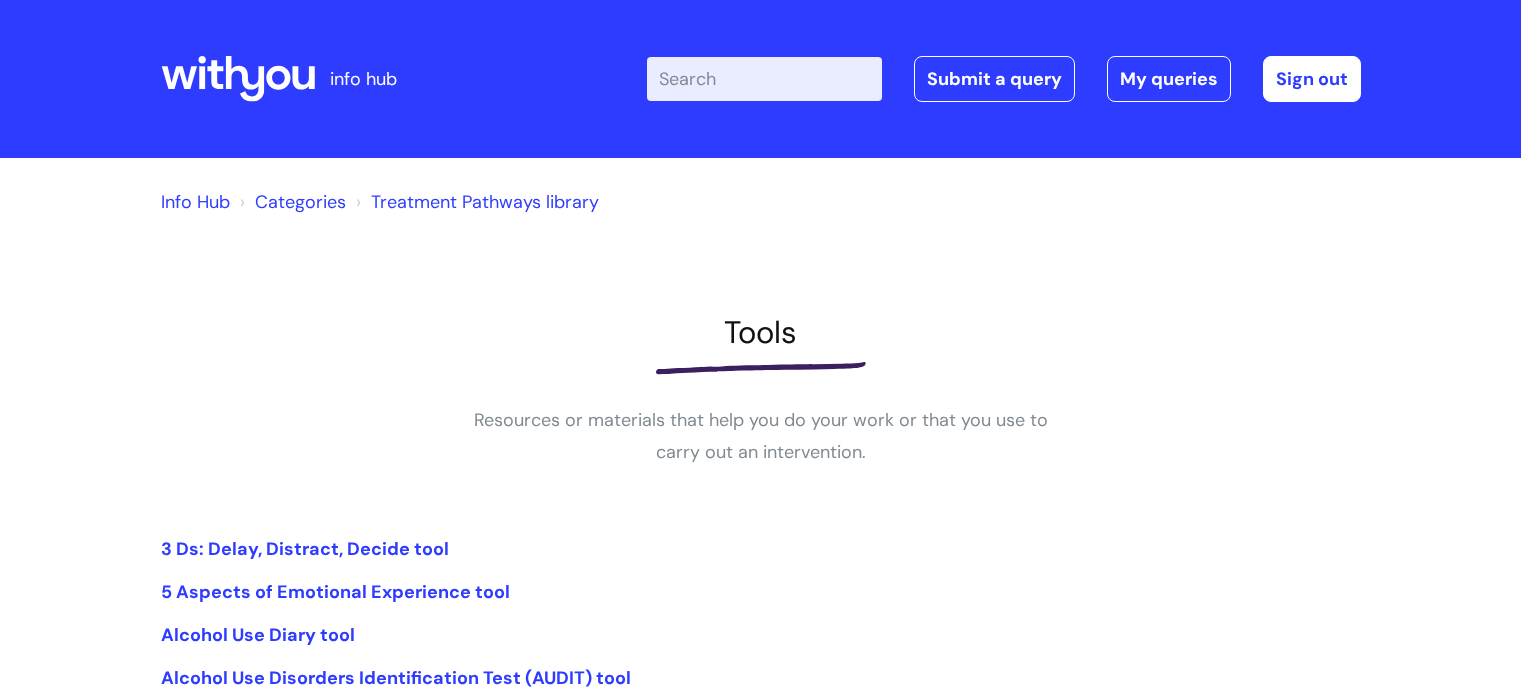 scroll, scrollTop: 0, scrollLeft: 0, axis: both 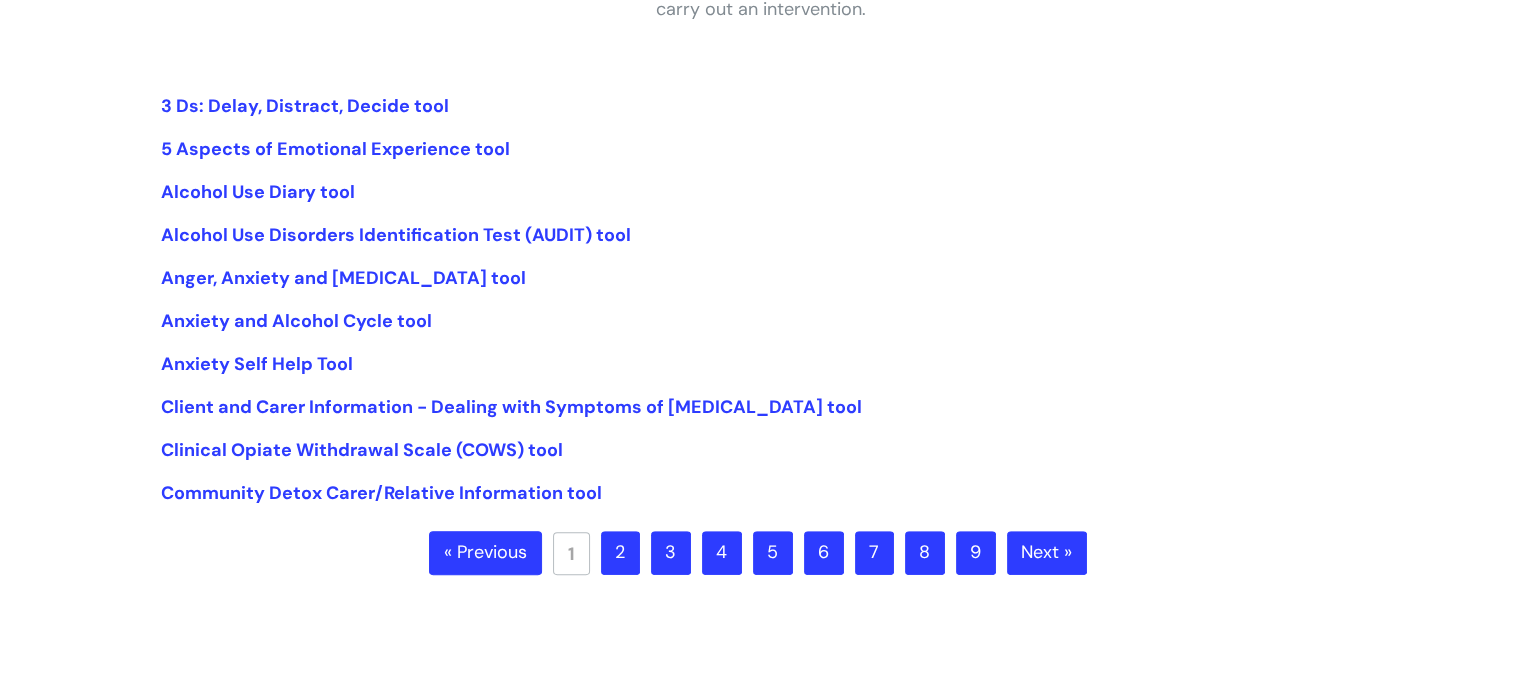 click on "5" at bounding box center [773, 553] 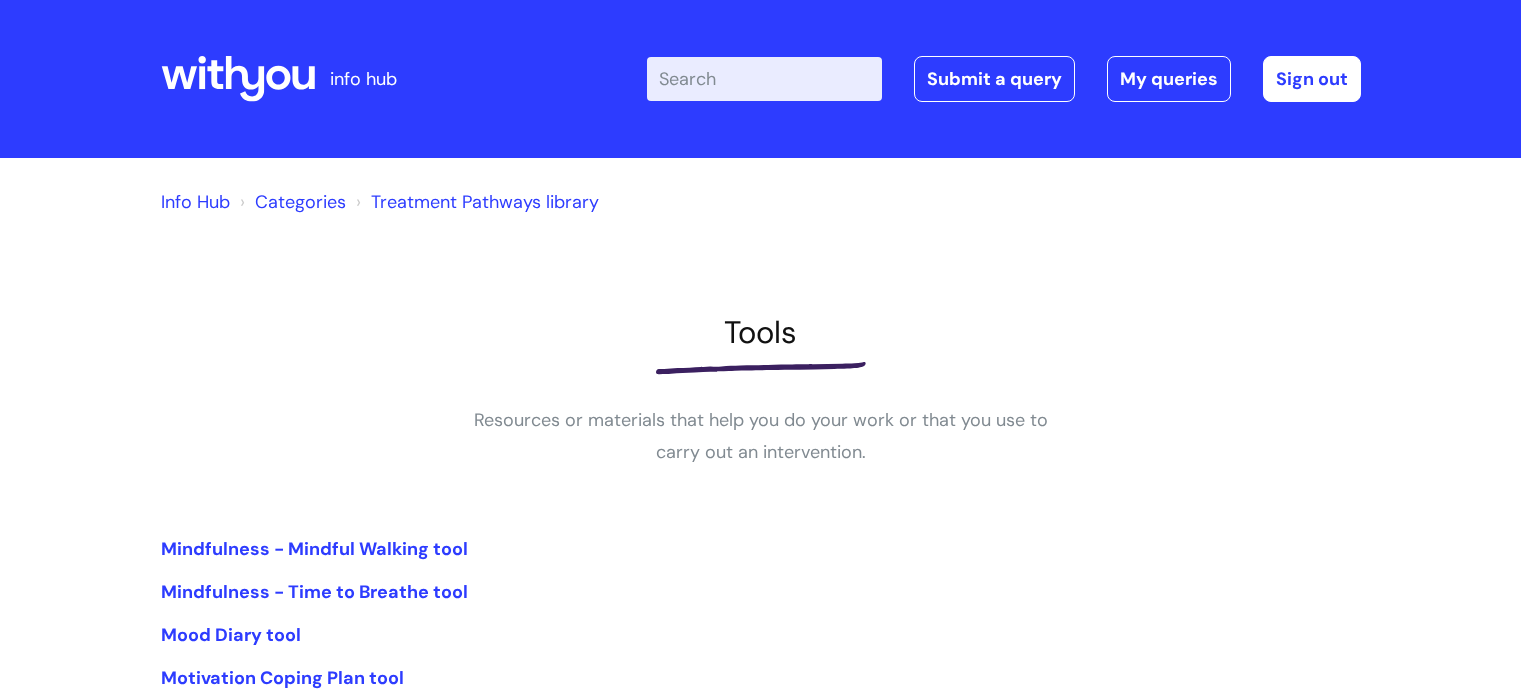 scroll, scrollTop: 0, scrollLeft: 0, axis: both 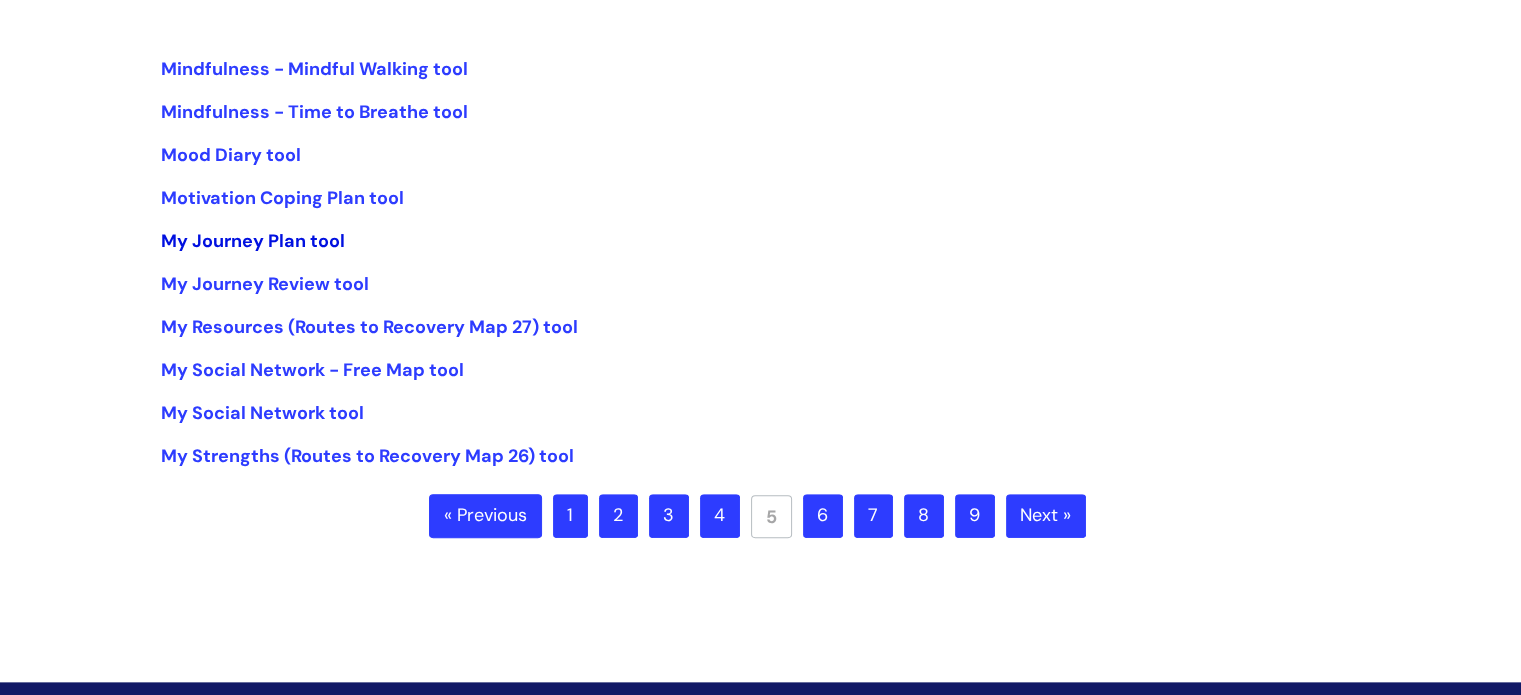 click on "My Journey Plan tool" at bounding box center (253, 241) 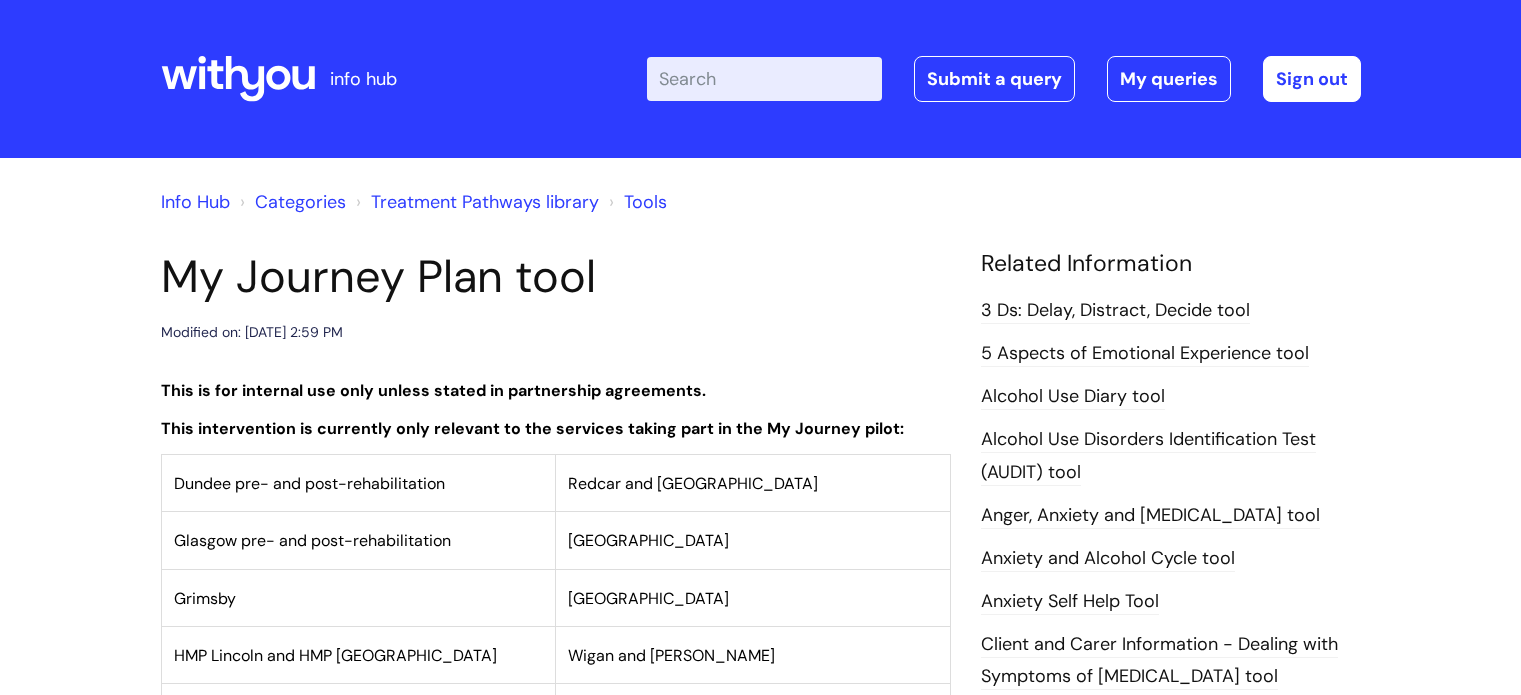 scroll, scrollTop: 0, scrollLeft: 0, axis: both 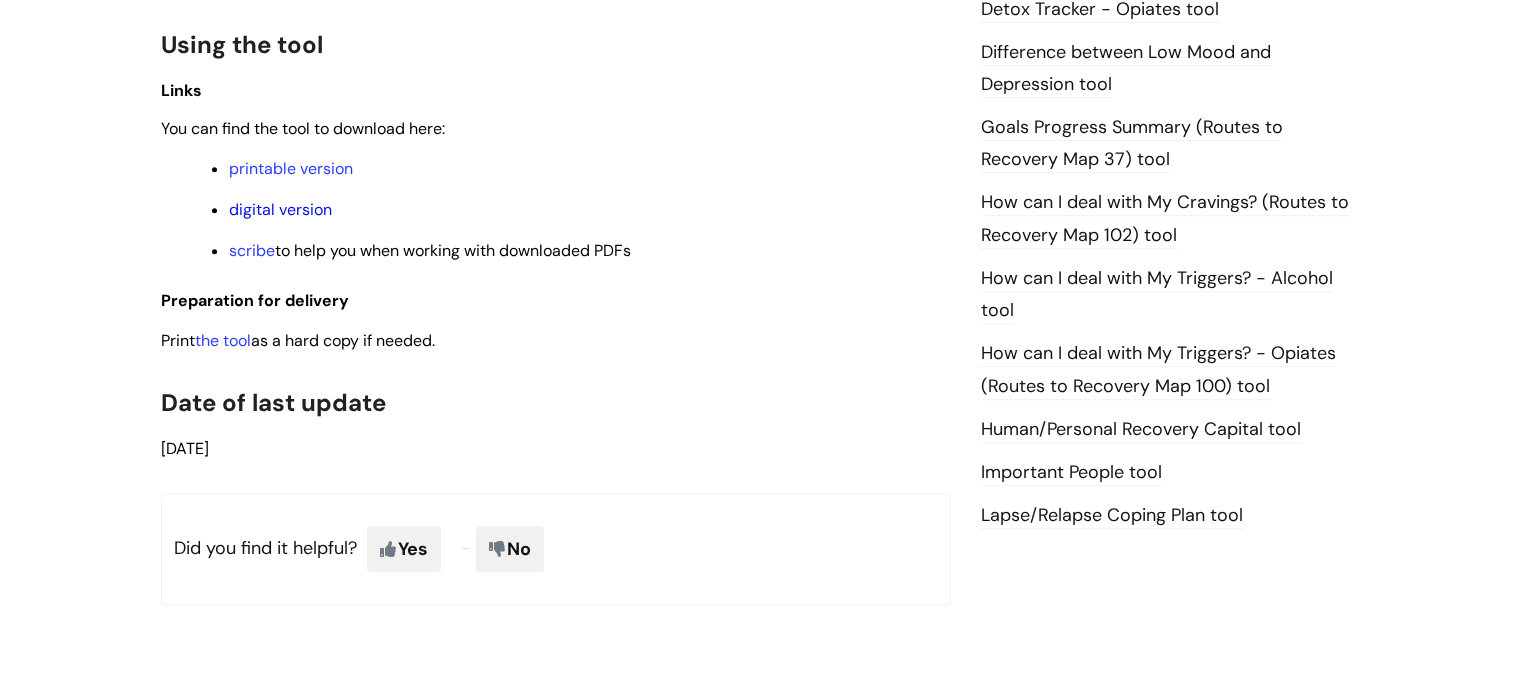 click on "digital version" at bounding box center (280, 209) 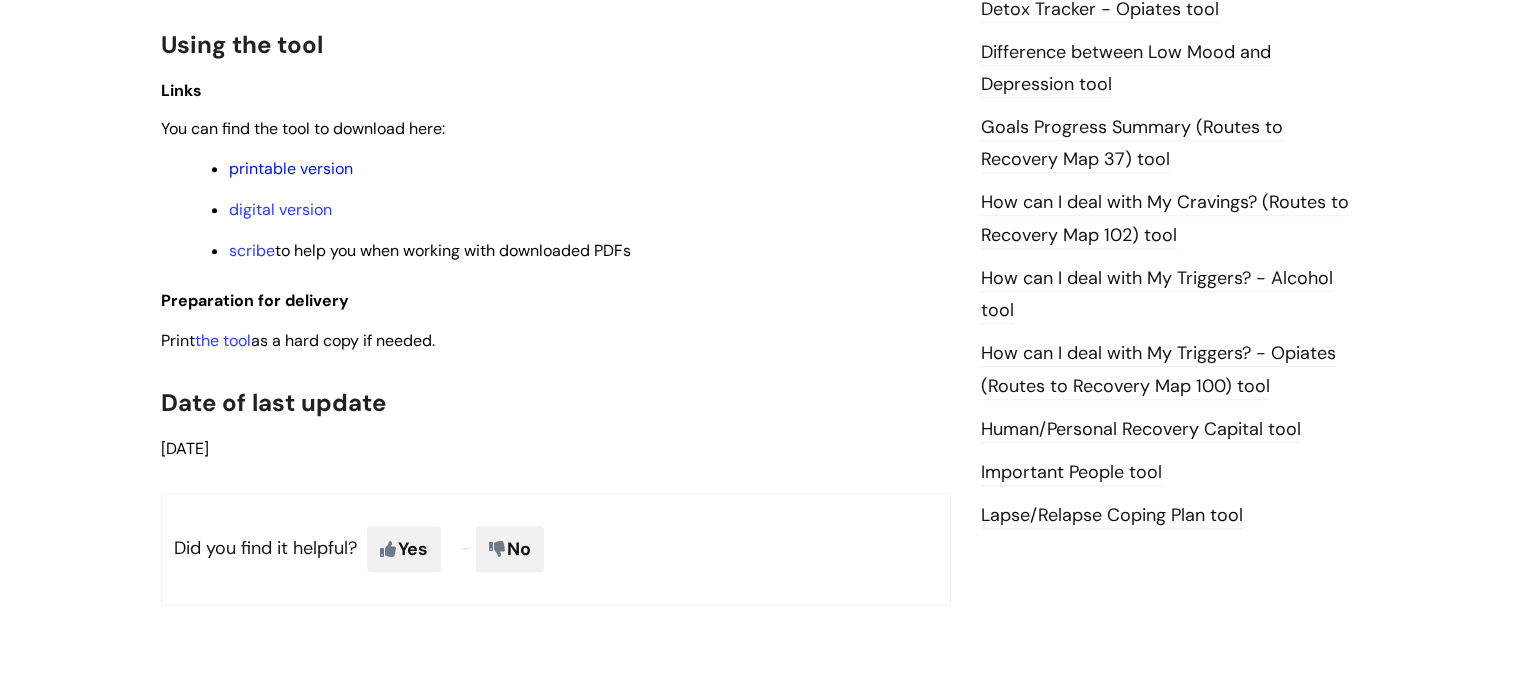 click on "printable version" at bounding box center (291, 168) 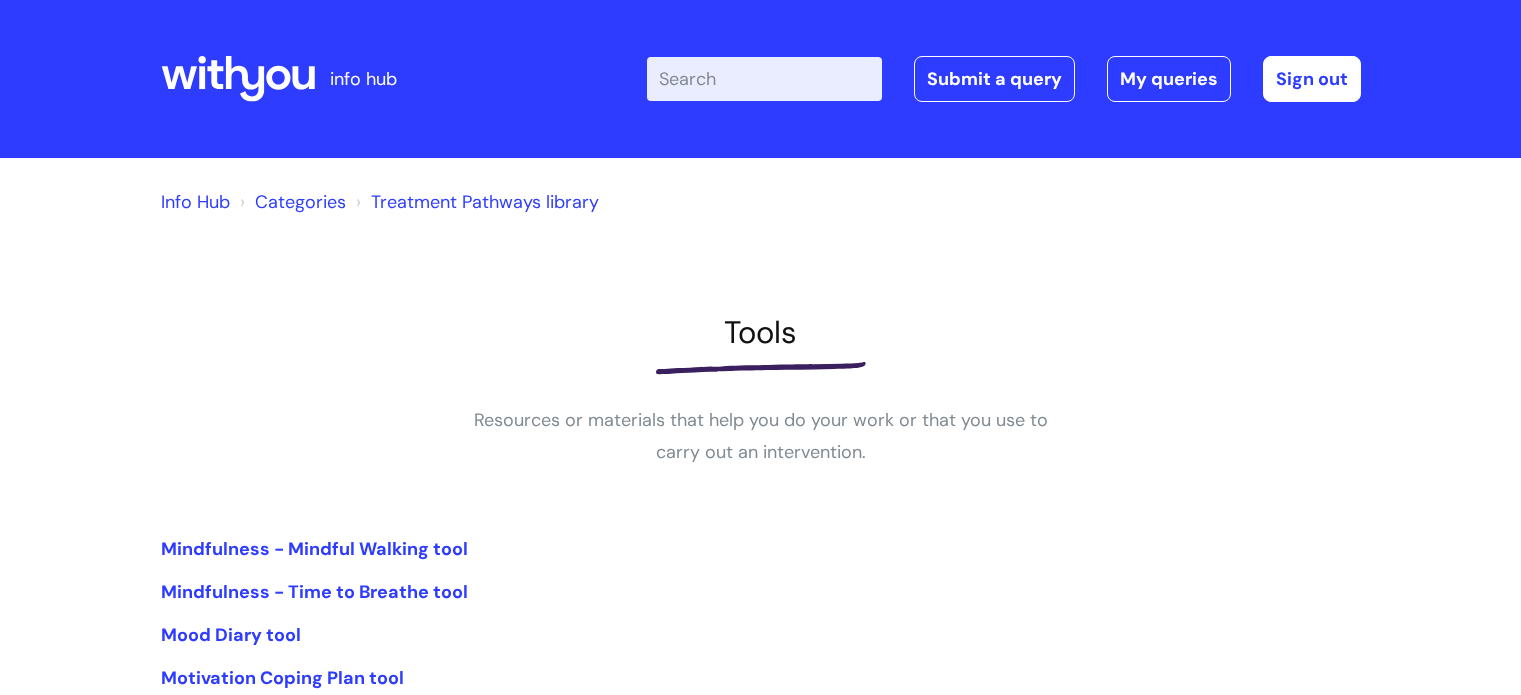 scroll, scrollTop: 480, scrollLeft: 0, axis: vertical 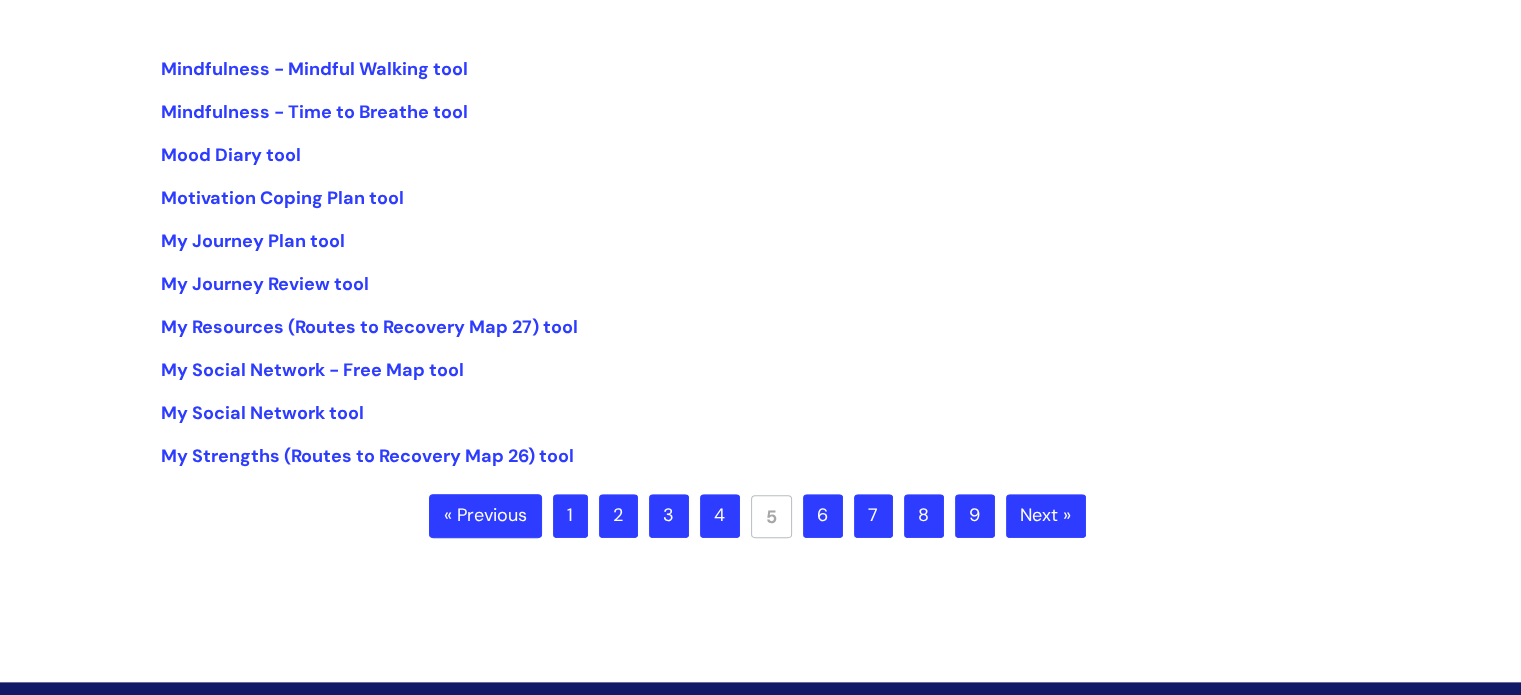 click on "My Journey Review tool" at bounding box center (761, 284) 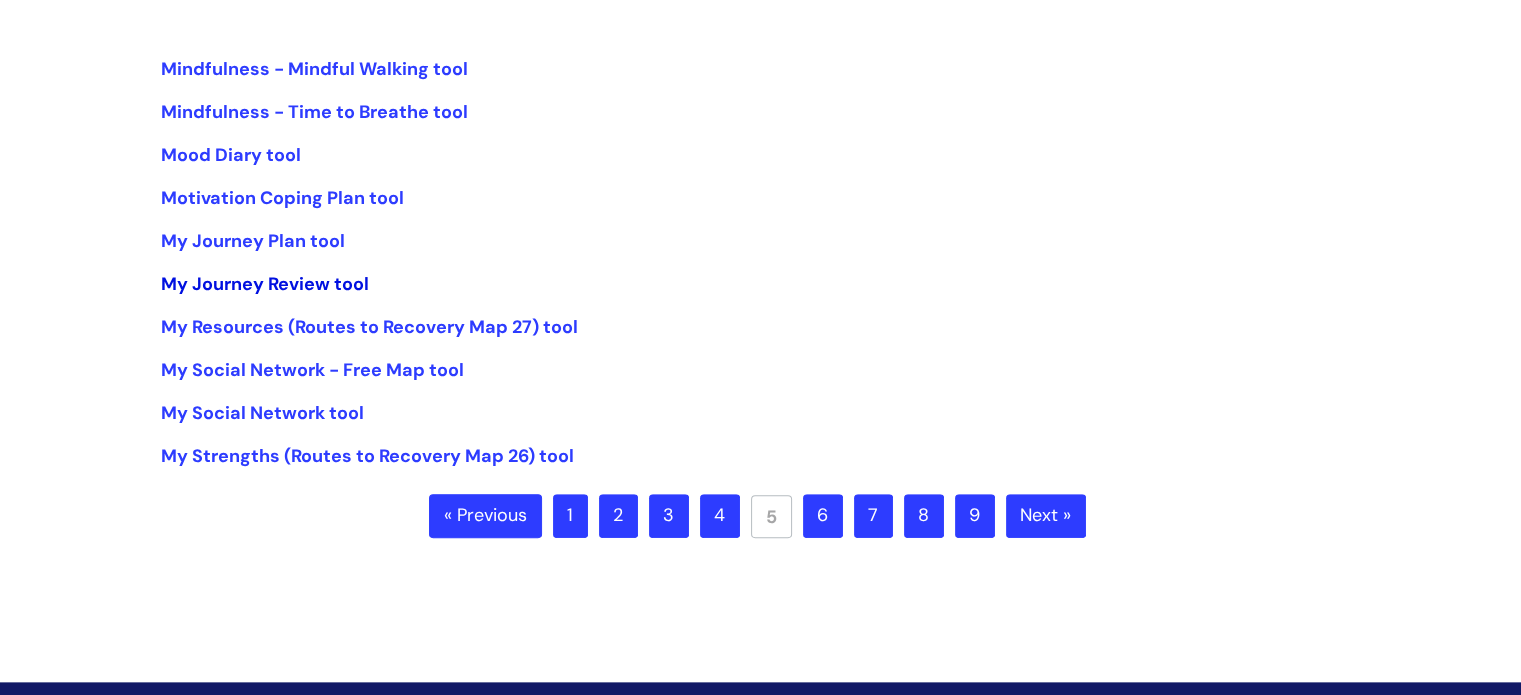 click on "My Journey Review tool" at bounding box center (265, 284) 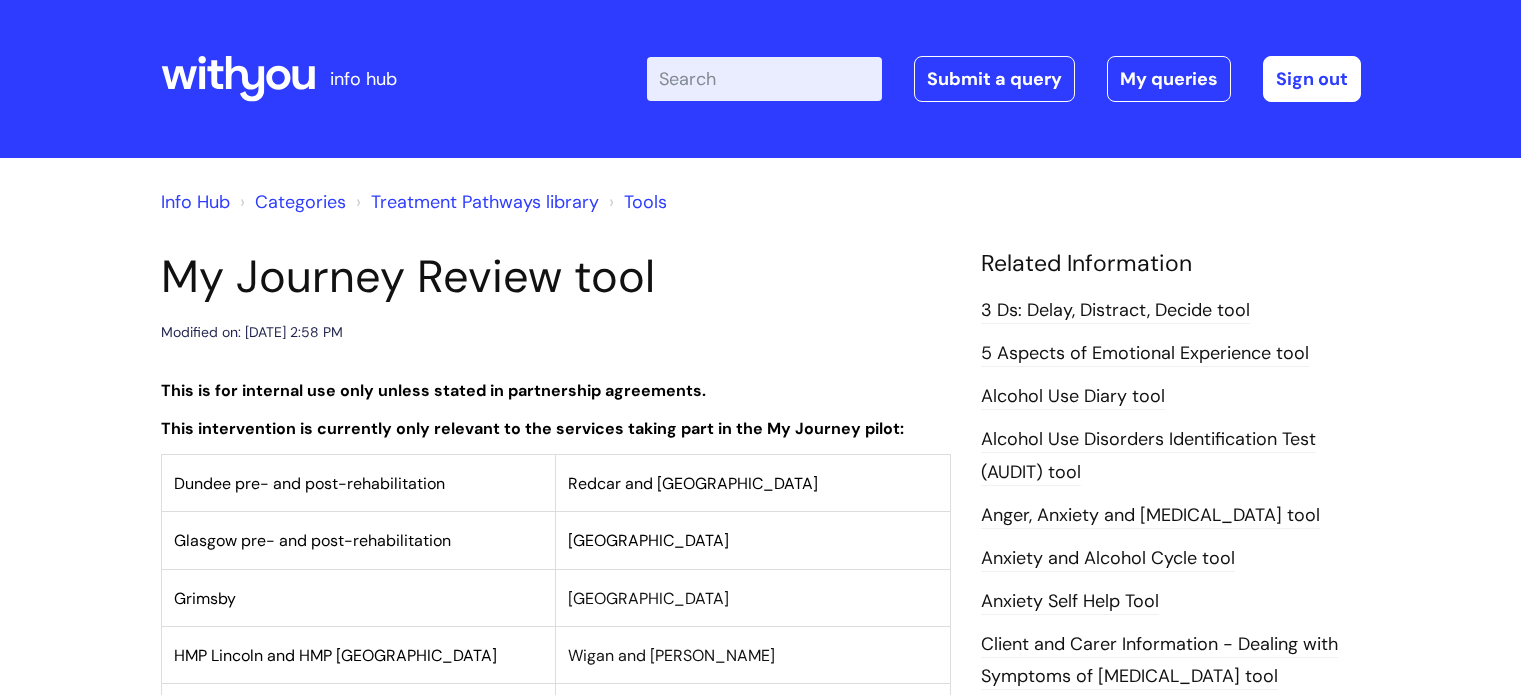 scroll, scrollTop: 0, scrollLeft: 0, axis: both 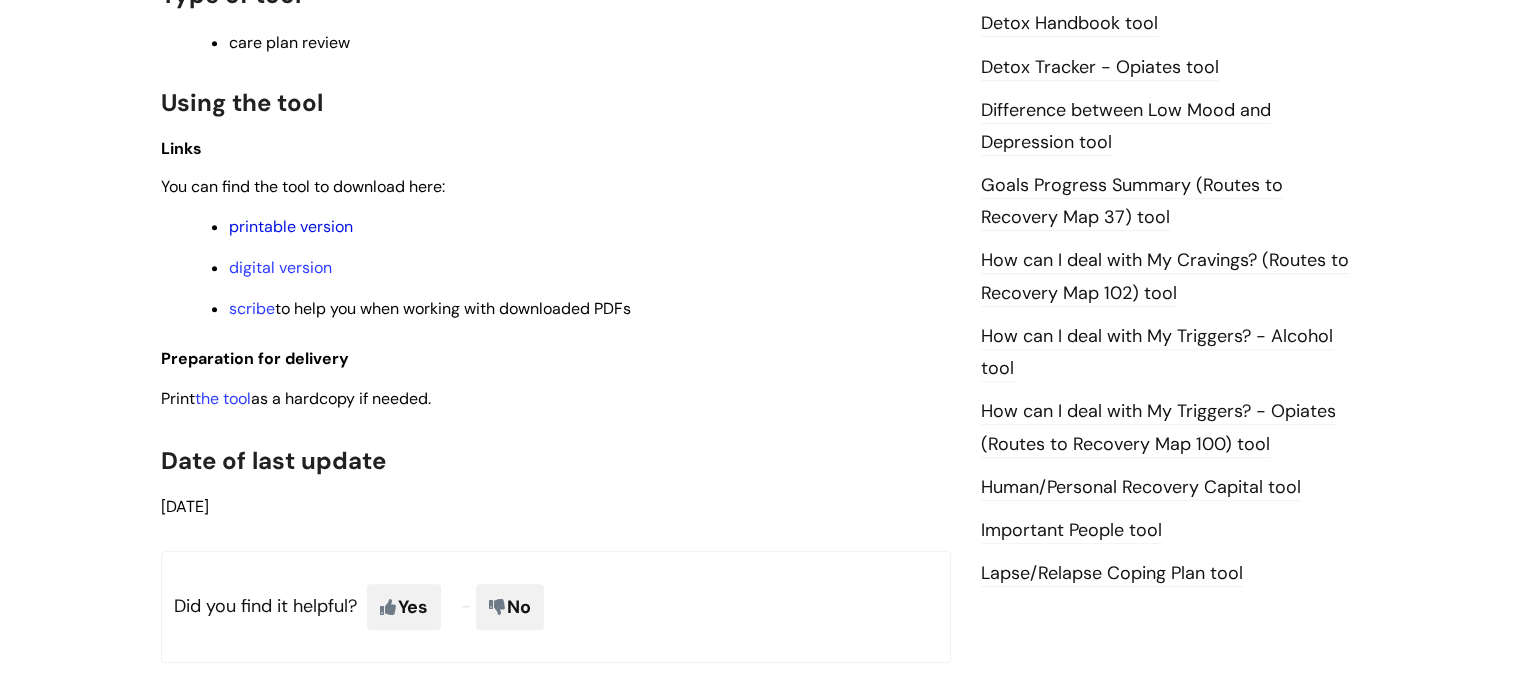 click on "printable version" at bounding box center (291, 226) 